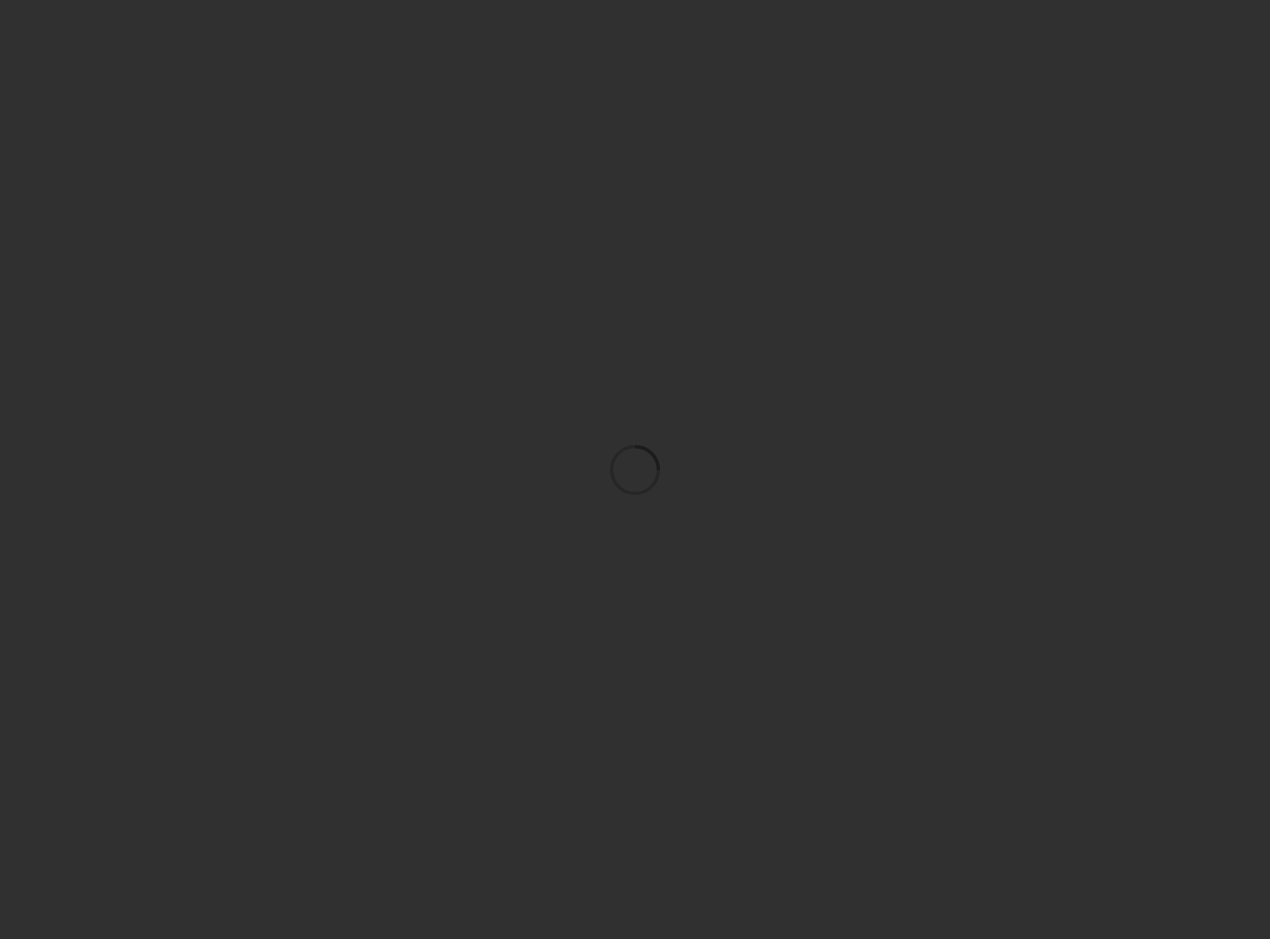 scroll, scrollTop: 0, scrollLeft: 0, axis: both 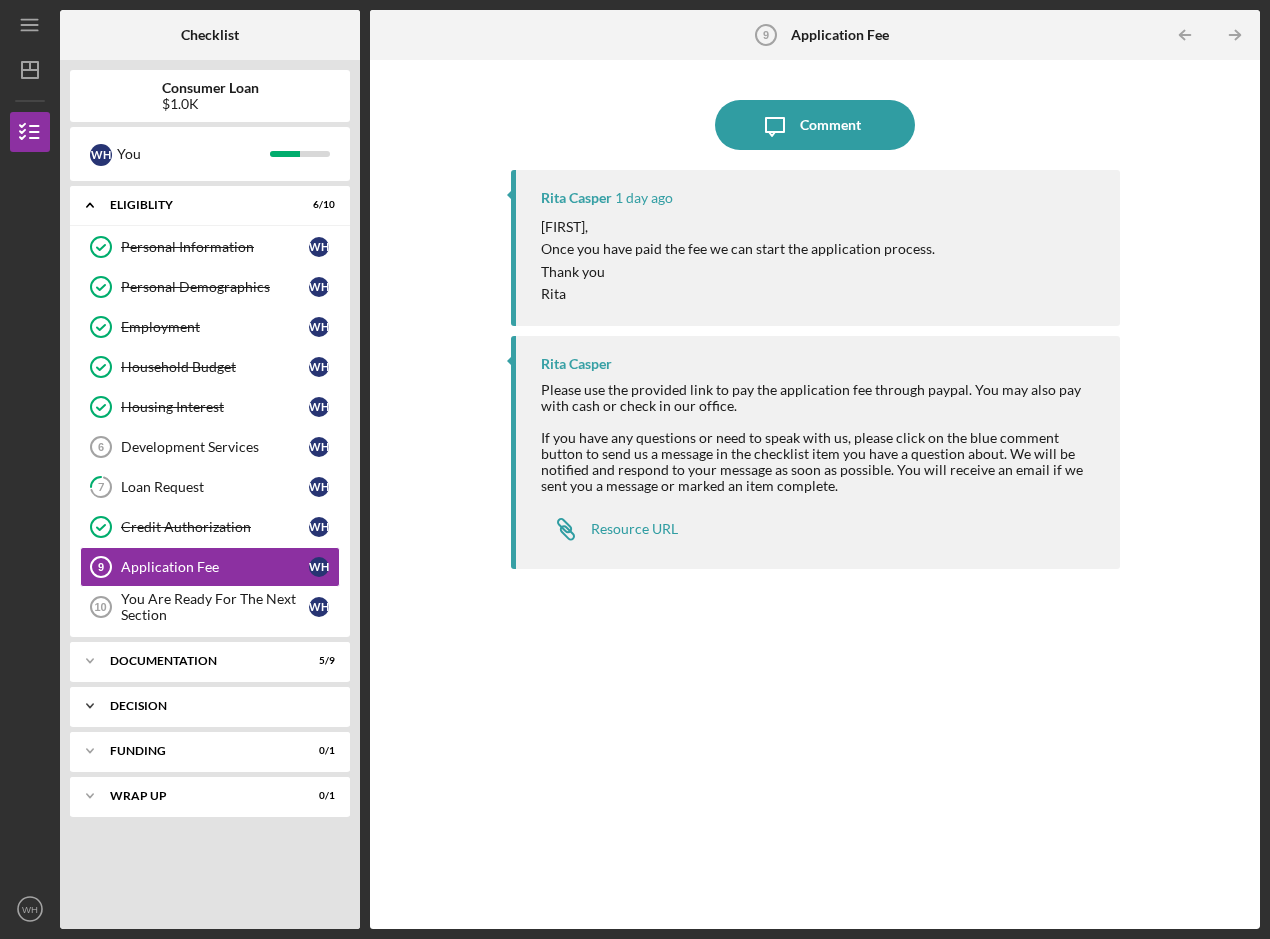 click on "Icon/Expander Decision 0 / 1" at bounding box center (210, 706) 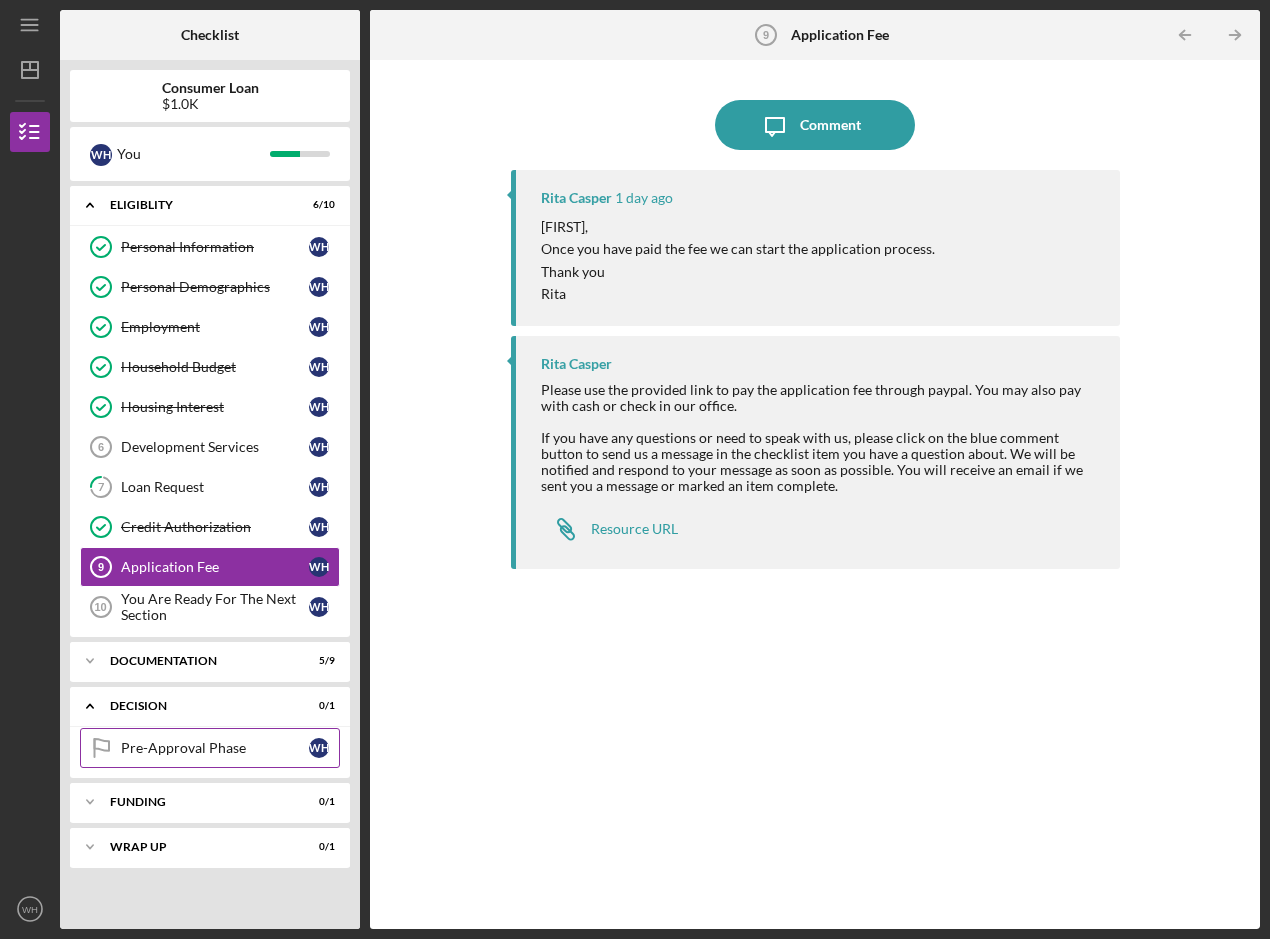 click on "Pre-Approval Phase" at bounding box center [215, 748] 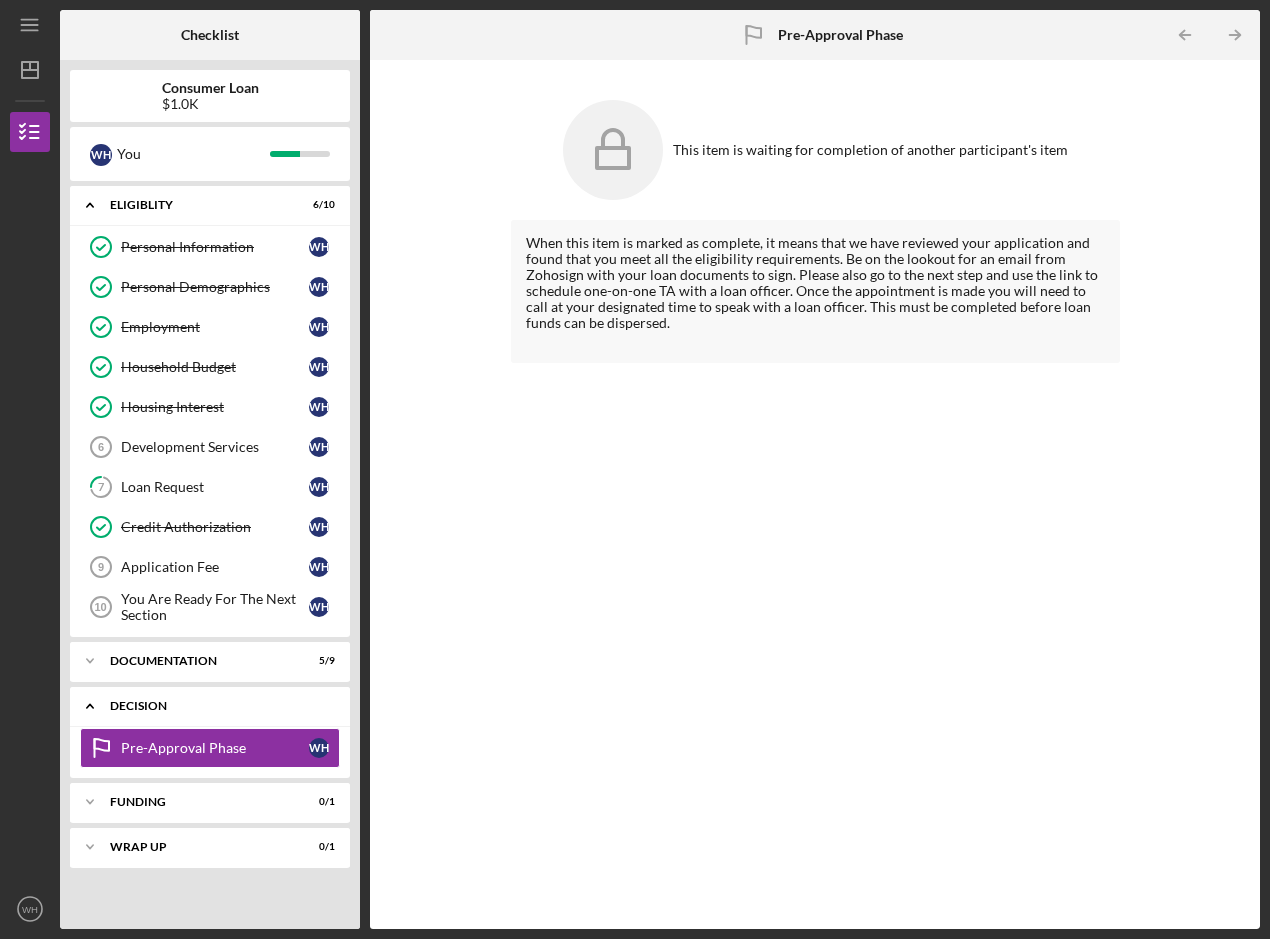 click on "Icon/Expander Decision 0 / 1" at bounding box center [210, 706] 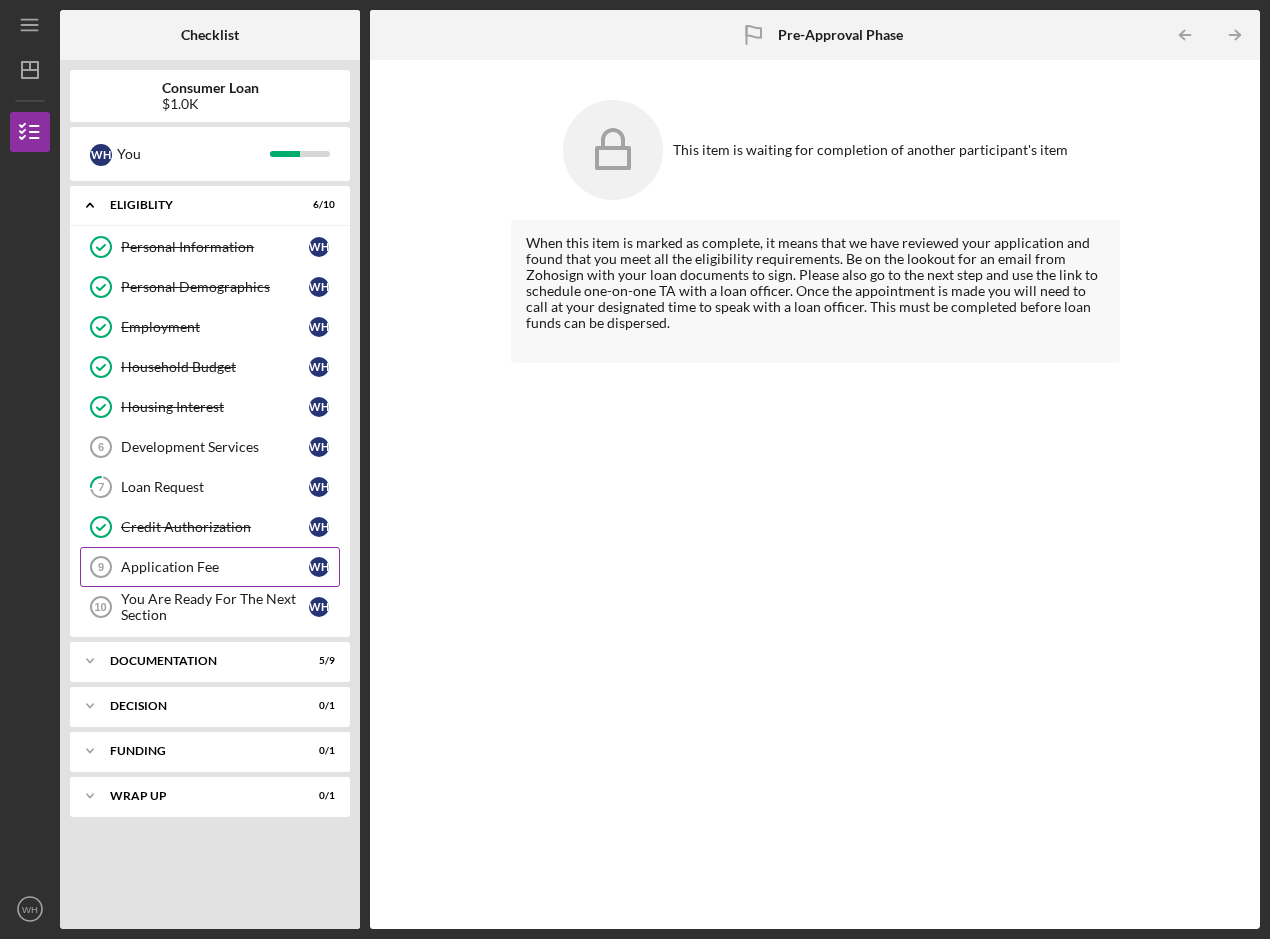 click on "Application Fee 9 Application Fee W H" at bounding box center [210, 567] 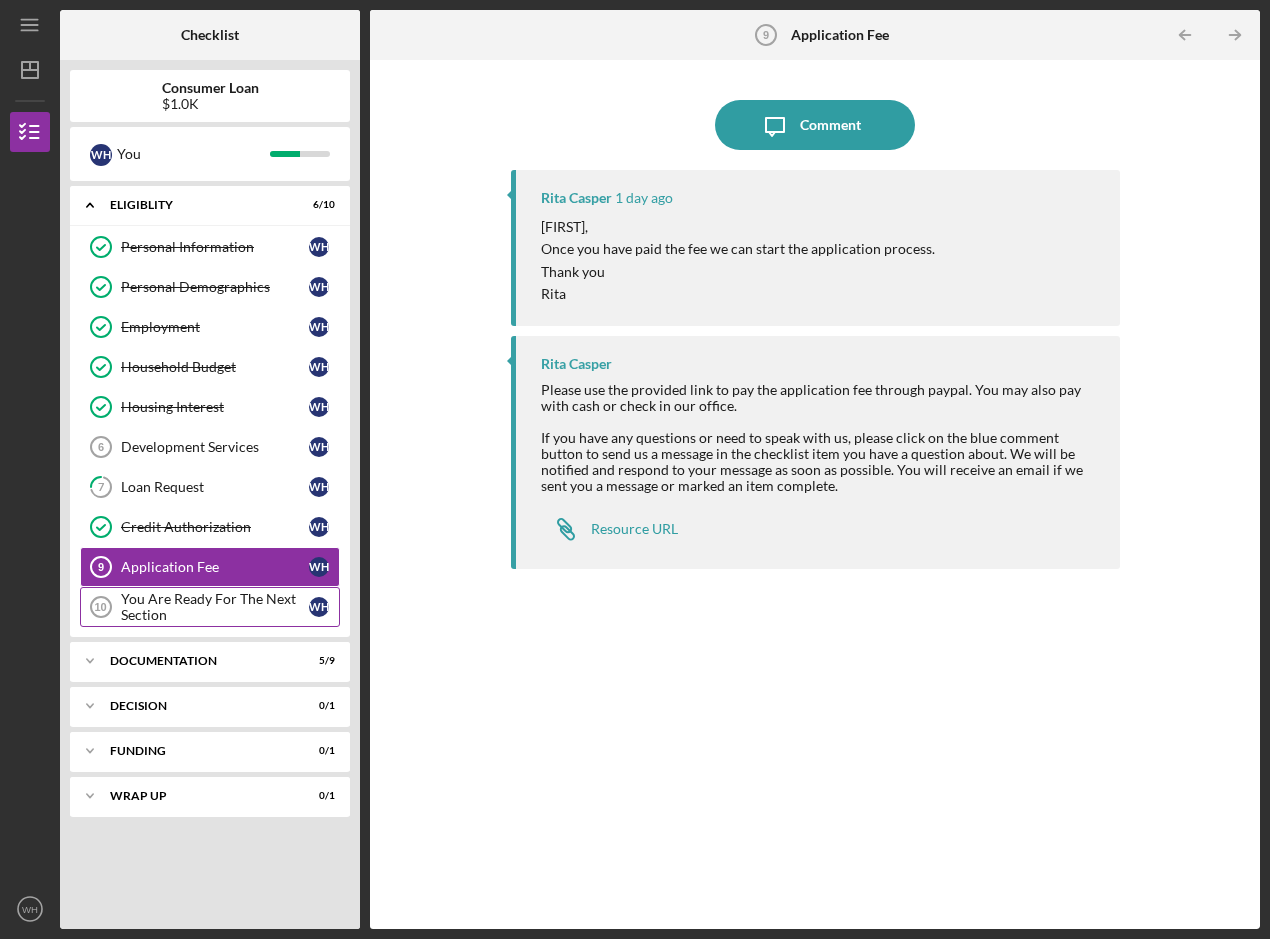 click on "You Are Ready For The Next Section" at bounding box center [215, 607] 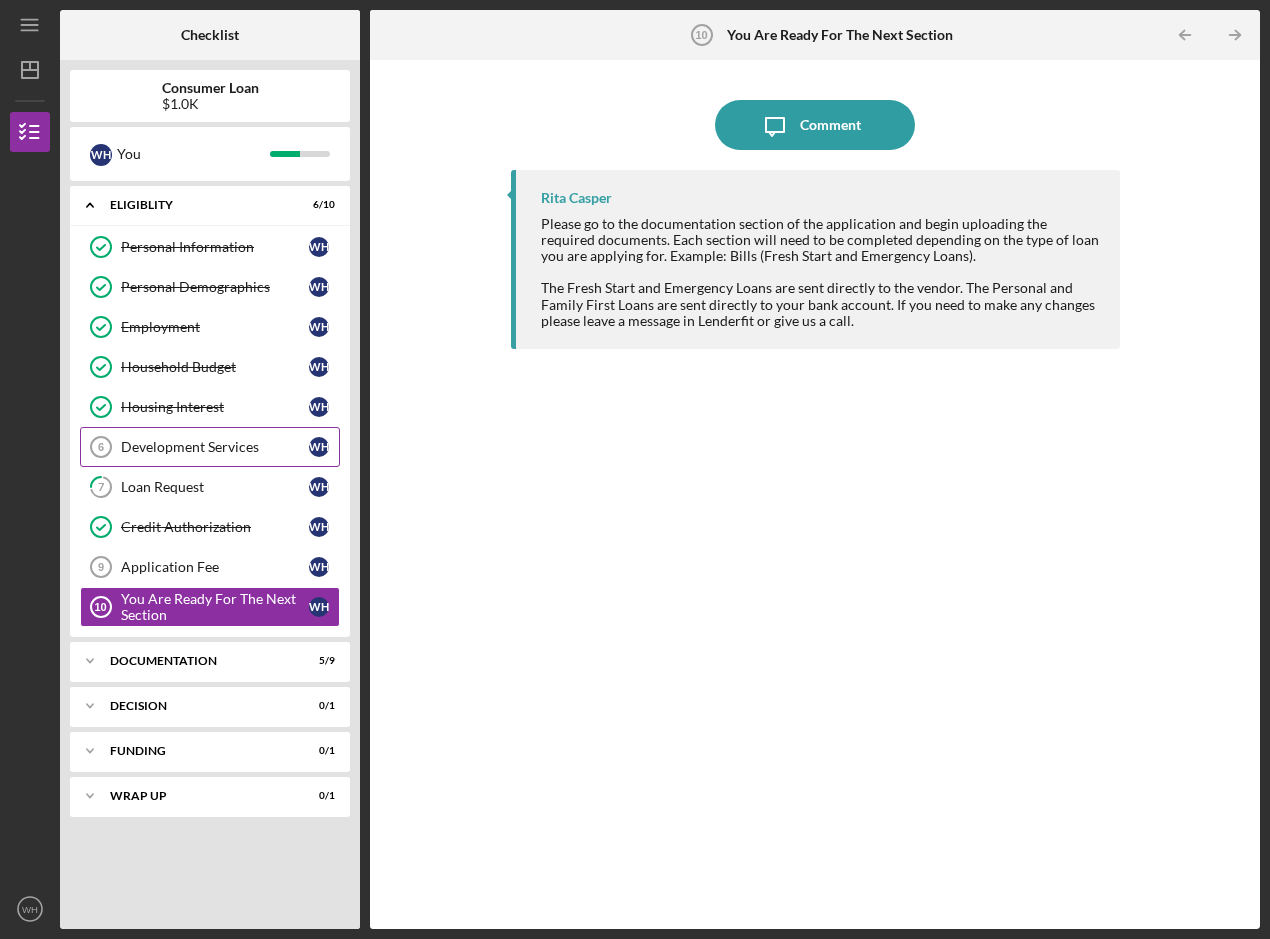 click on "Development Services" at bounding box center [215, 447] 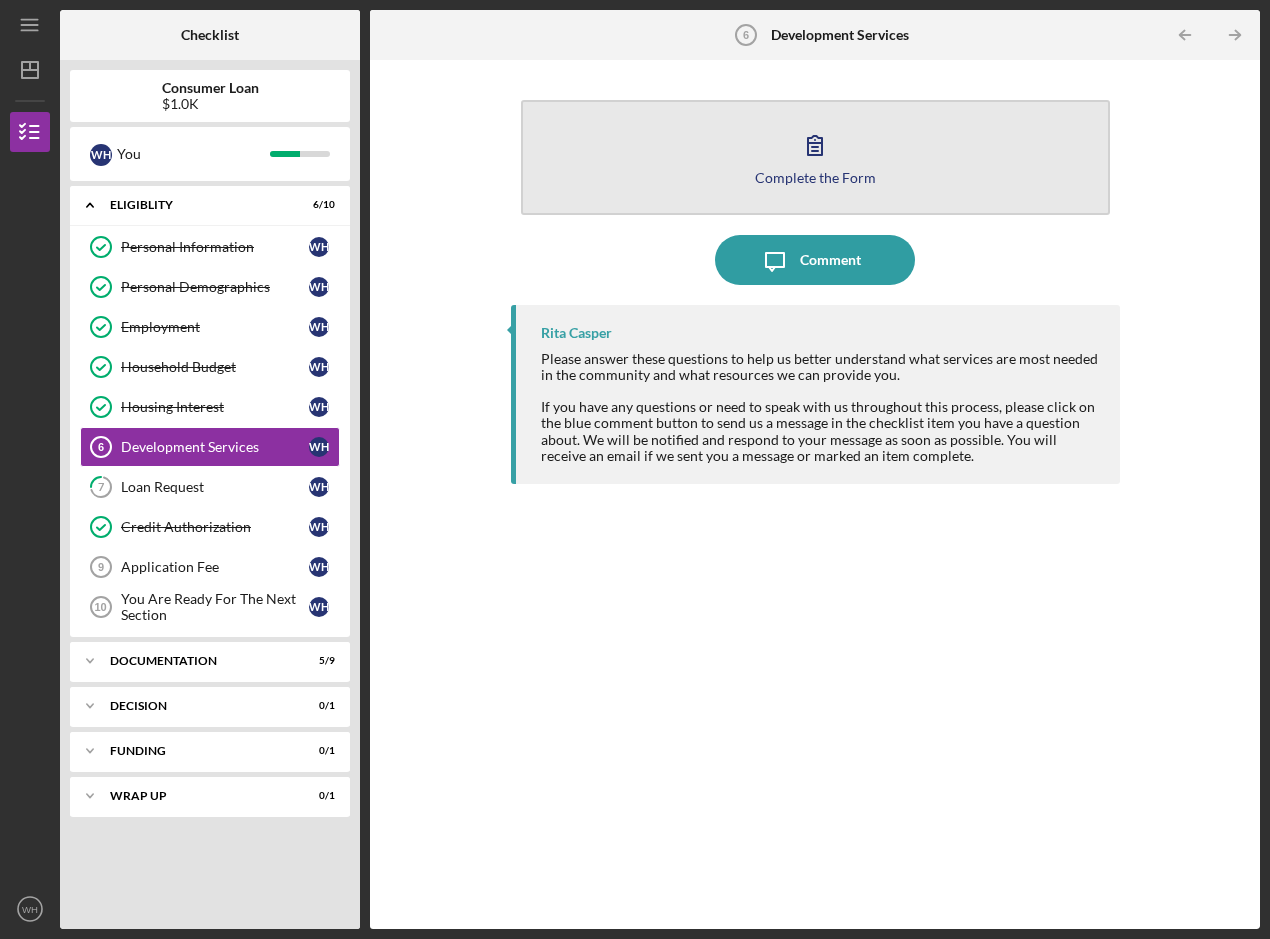click 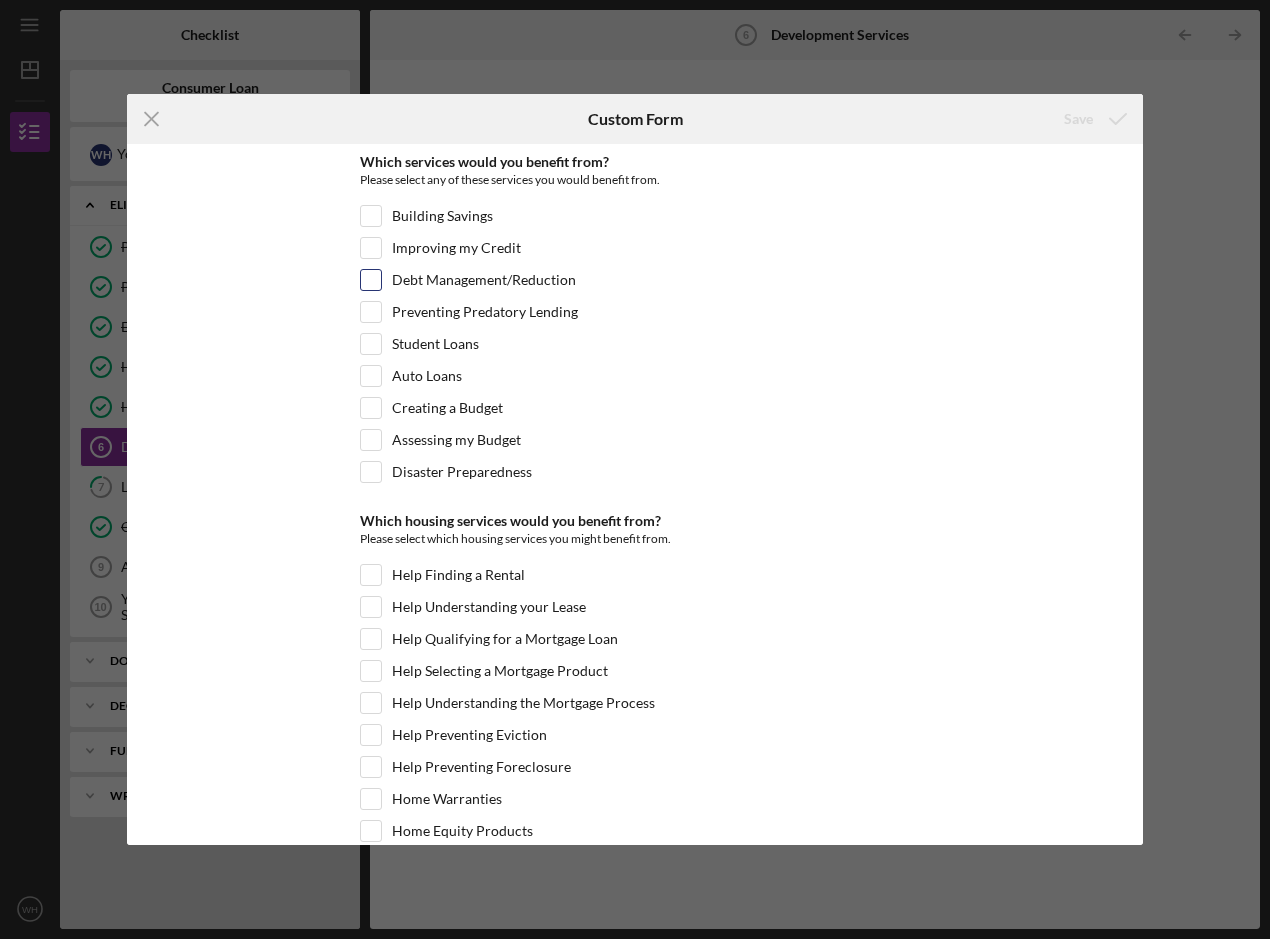 click on "Debt Management/Reduction" at bounding box center [371, 280] 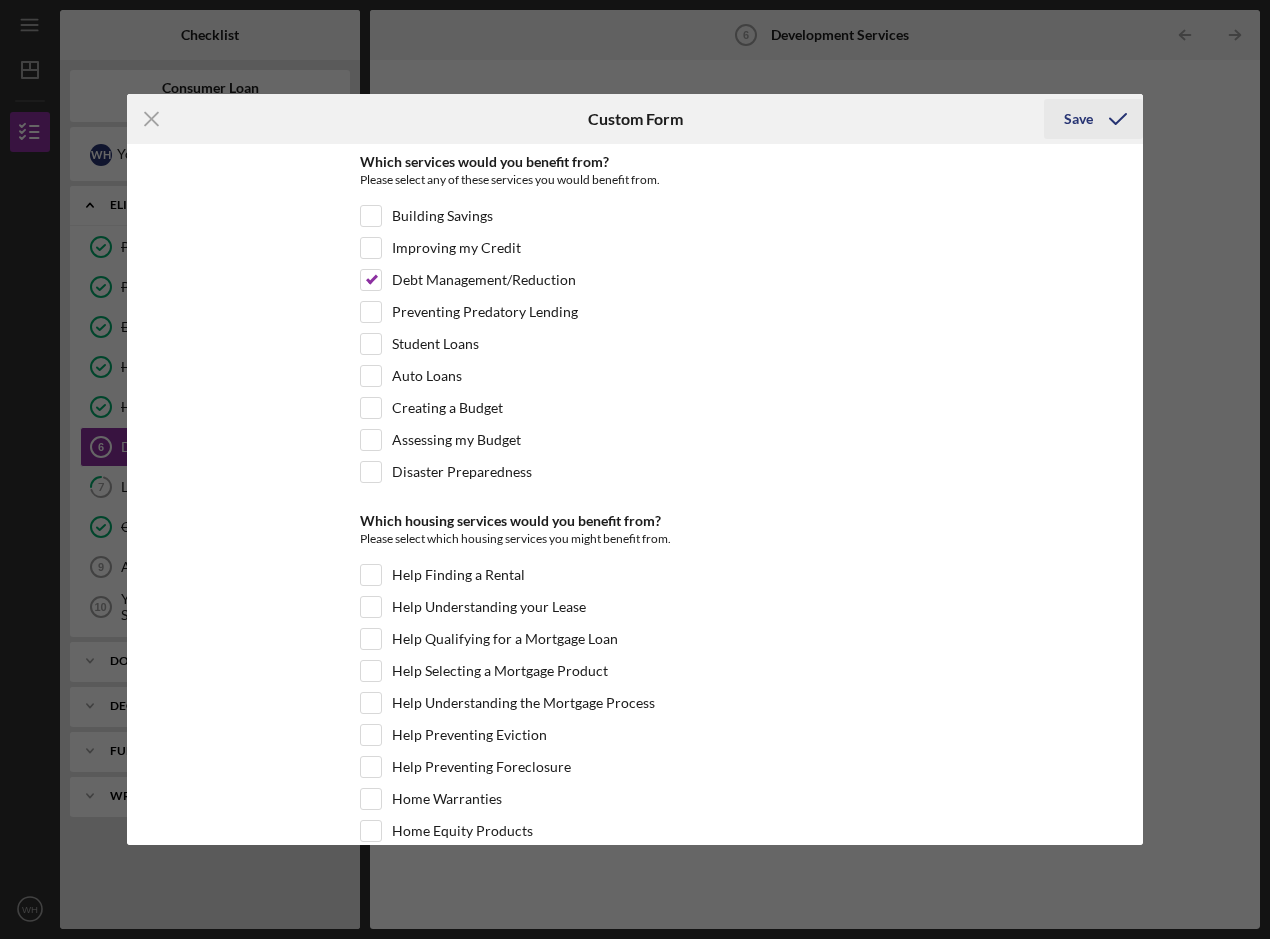 drag, startPoint x: 1069, startPoint y: 115, endPoint x: 1034, endPoint y: 139, distance: 42.43819 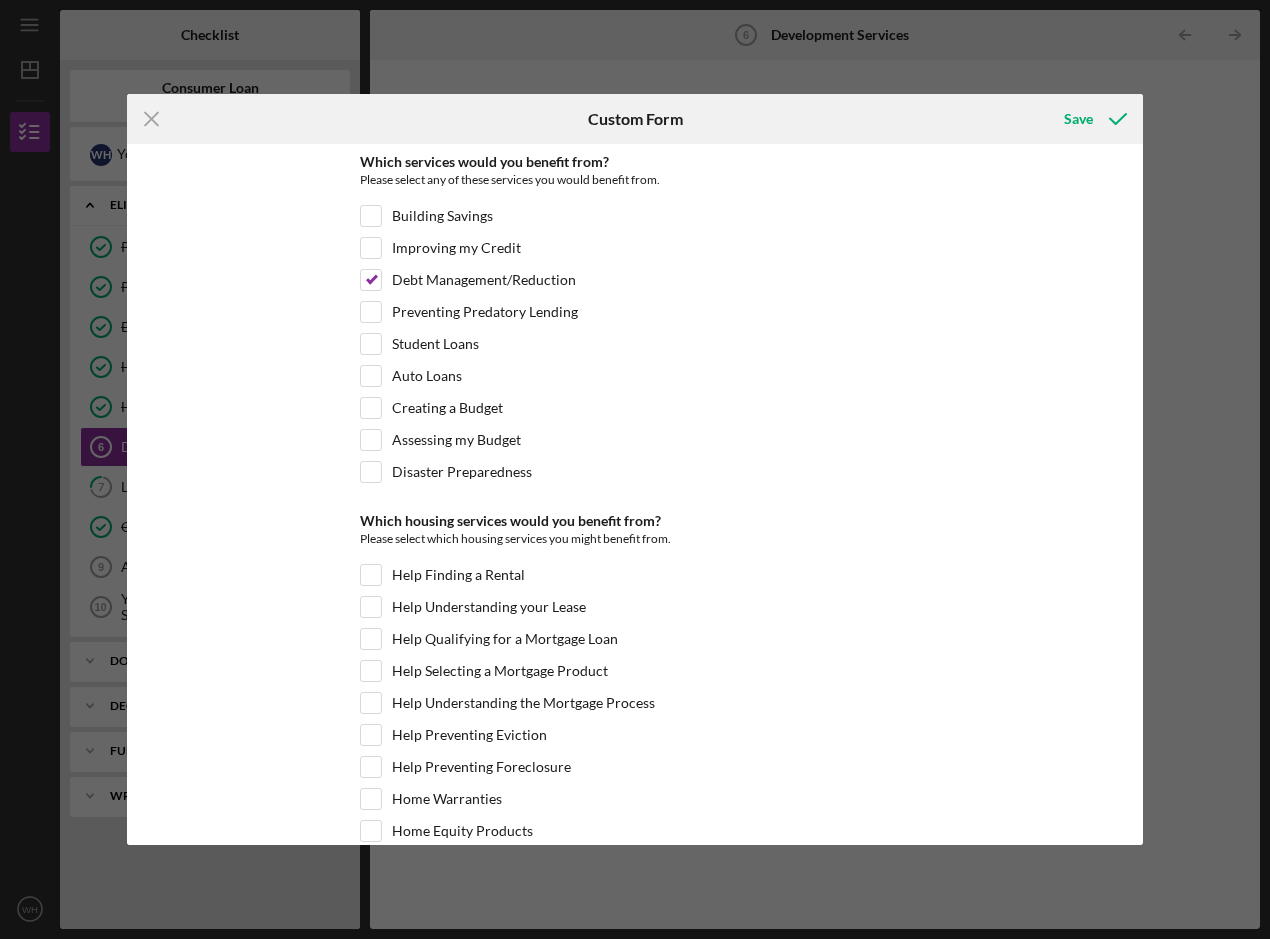 click on "Save" at bounding box center [1078, 119] 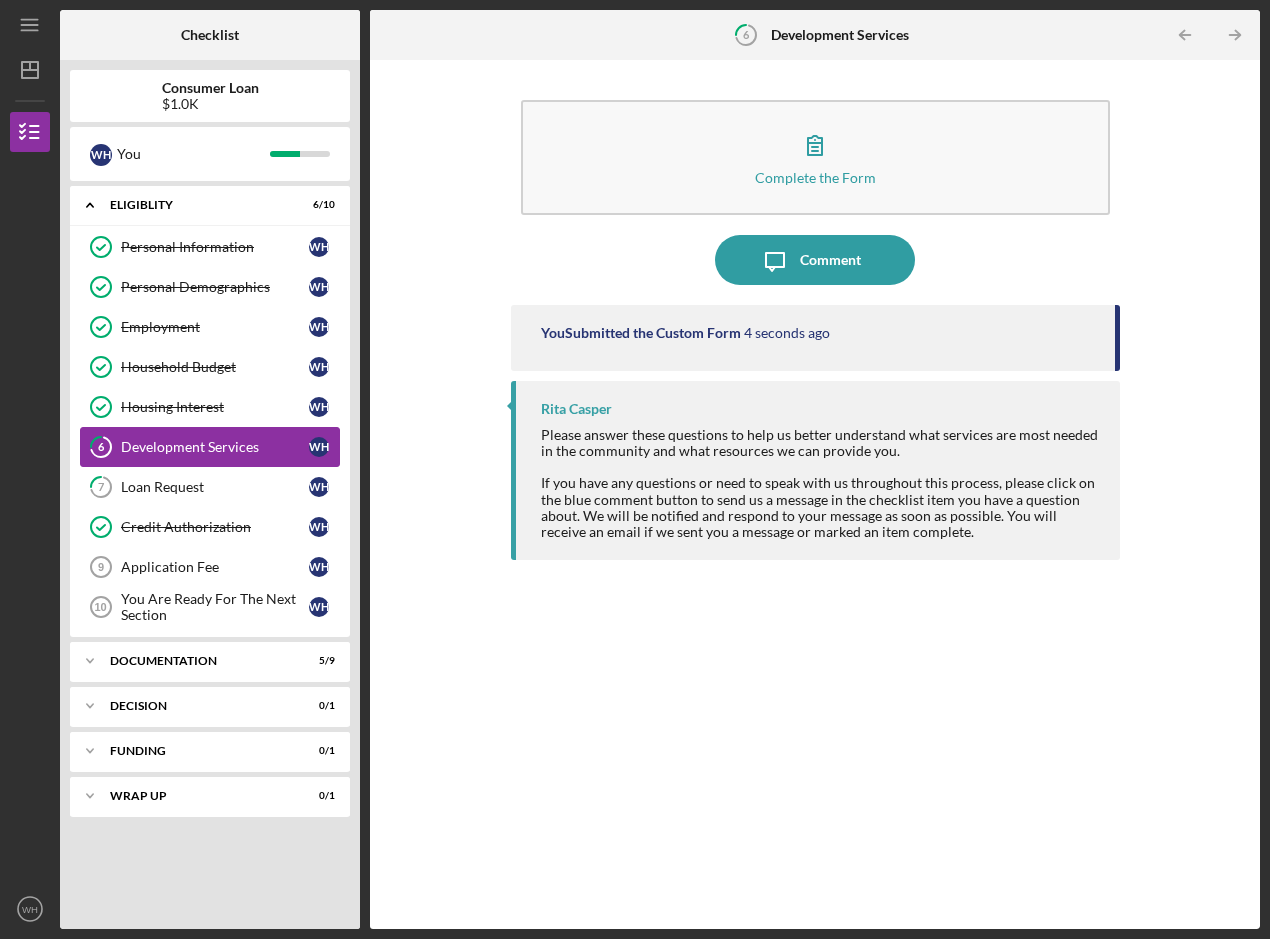 click on "6 Development Services W H" at bounding box center [210, 447] 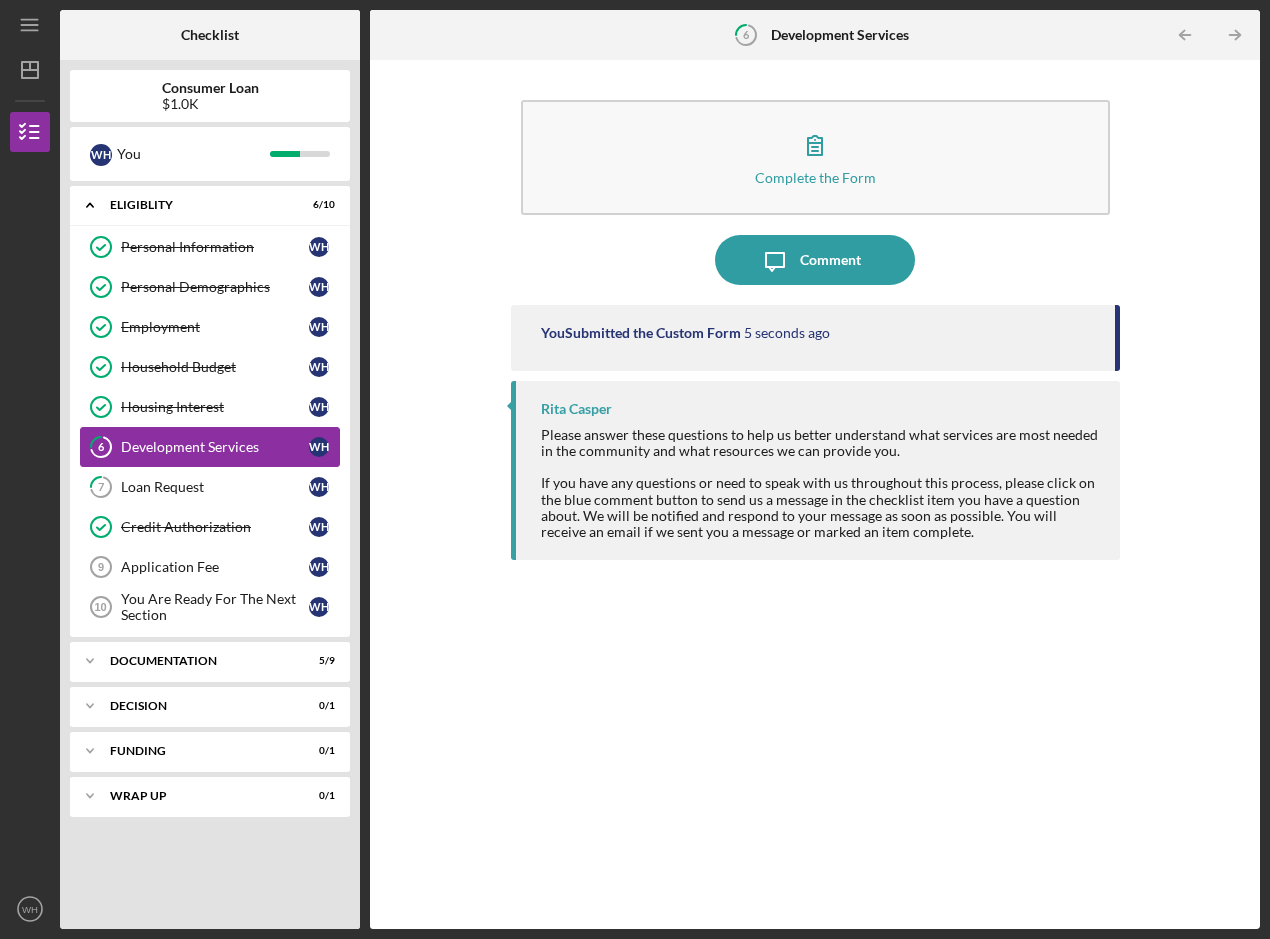 click on "6 Development Services W H" at bounding box center [210, 447] 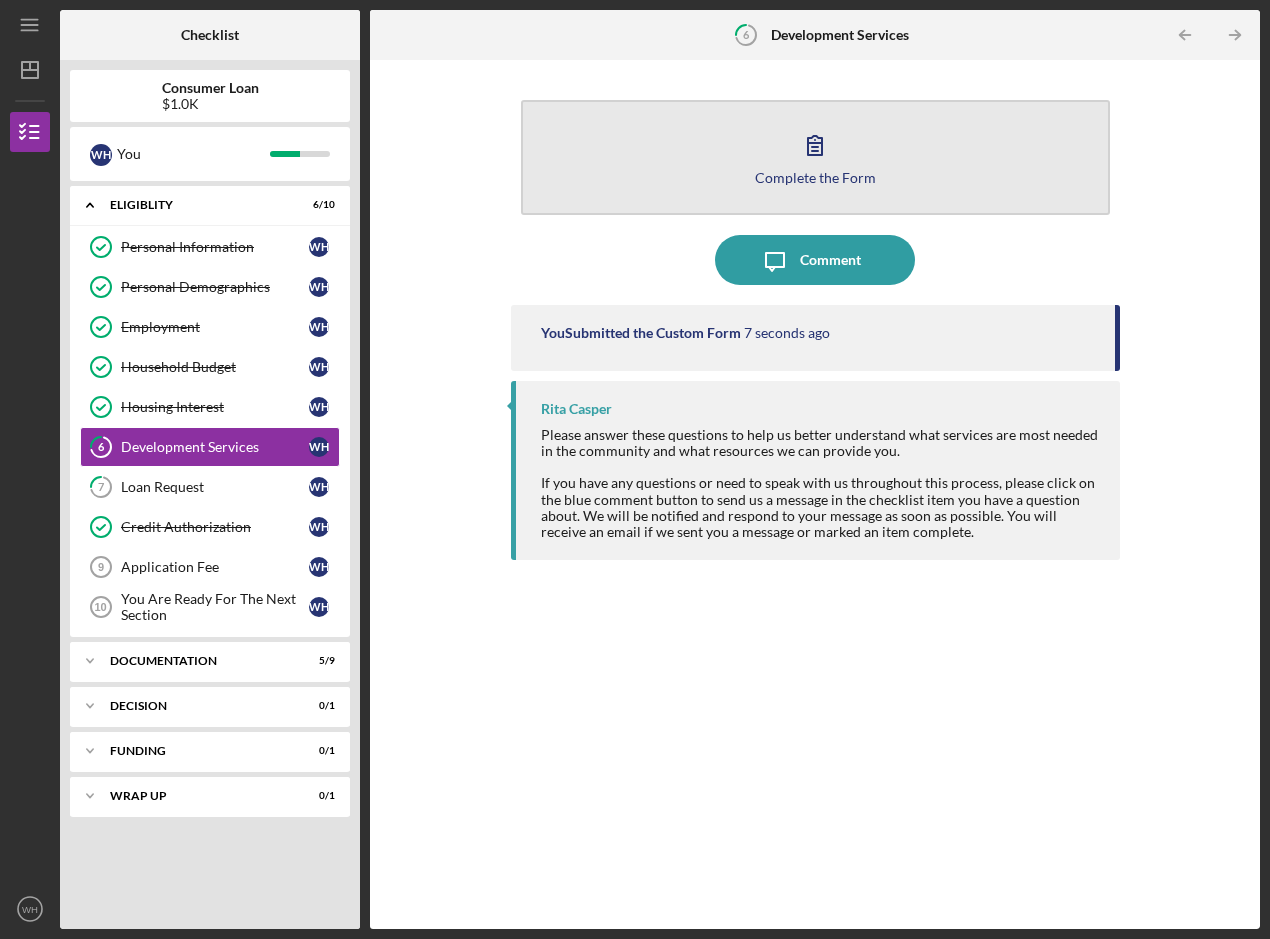 click 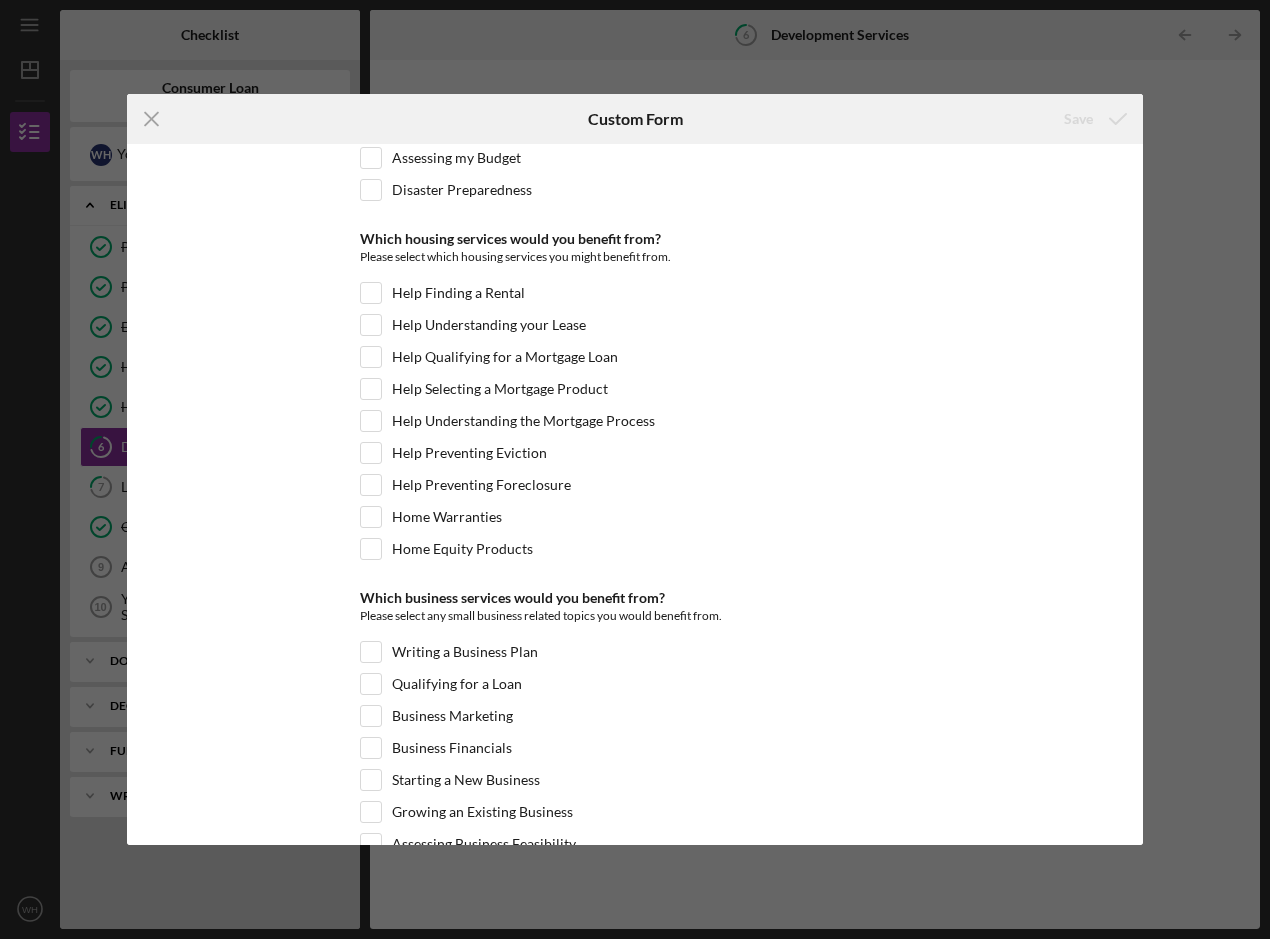 scroll, scrollTop: 309, scrollLeft: 0, axis: vertical 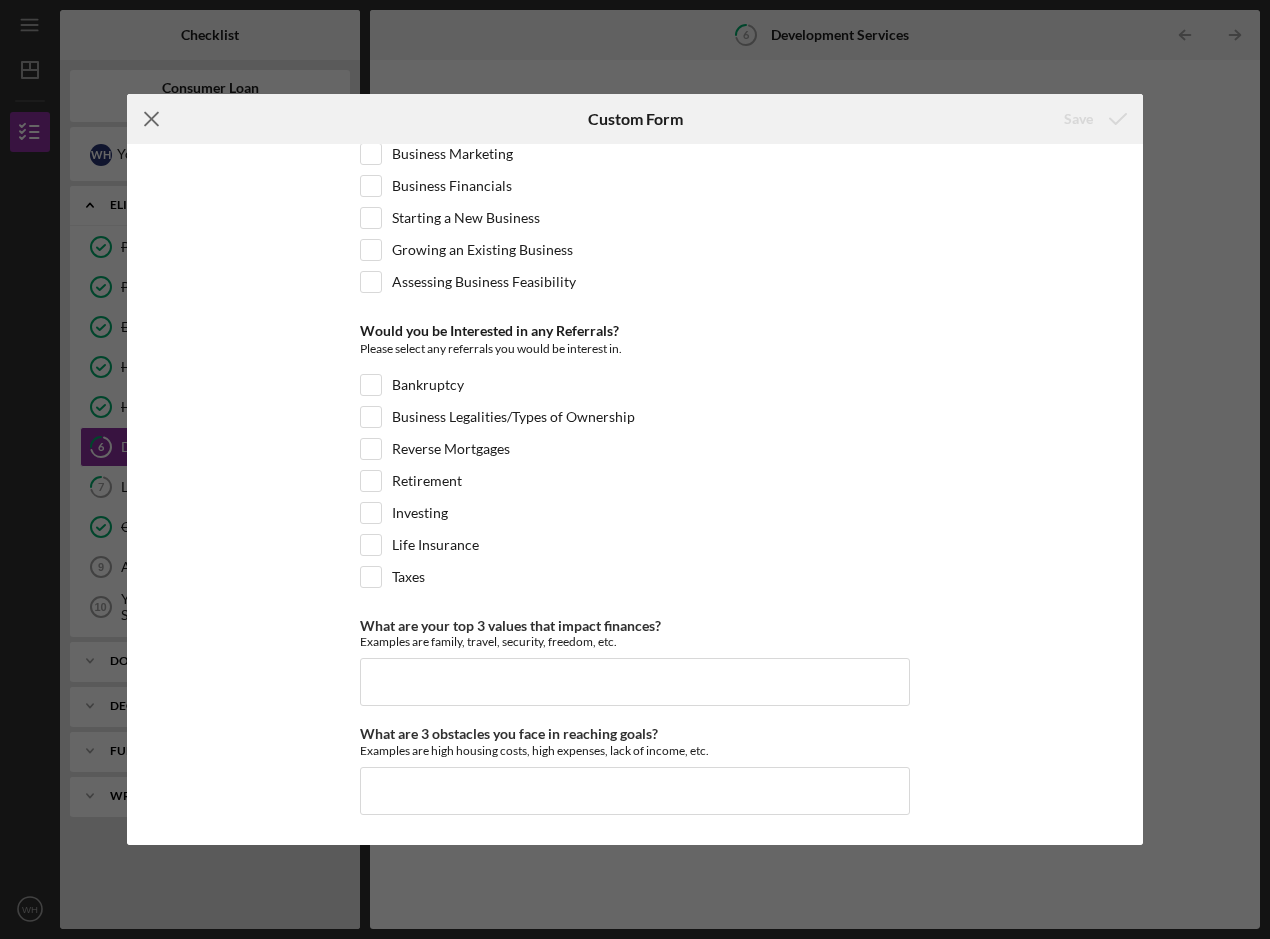 click on "Icon/Menu Close" 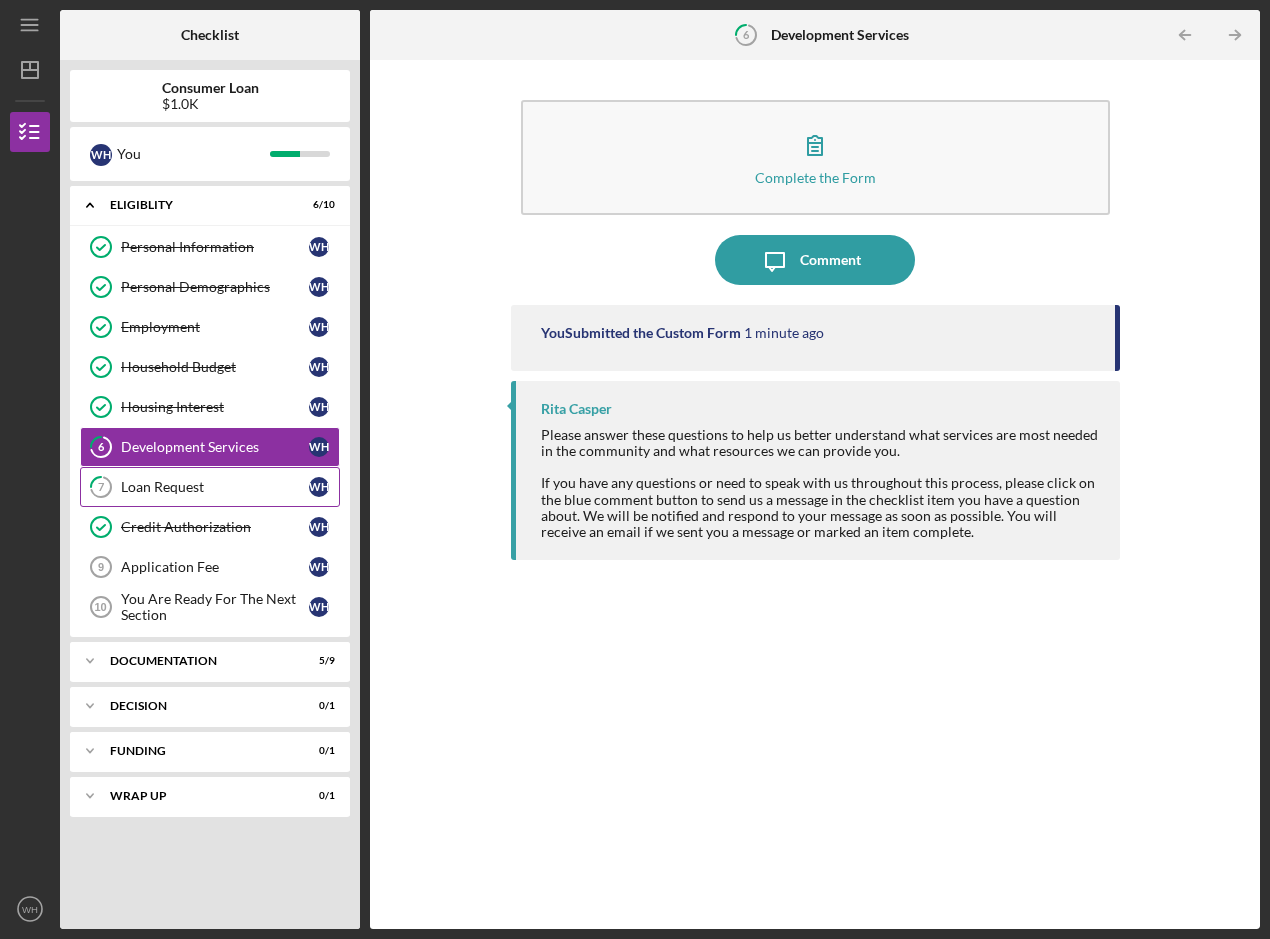 click on "Loan Request" at bounding box center [215, 487] 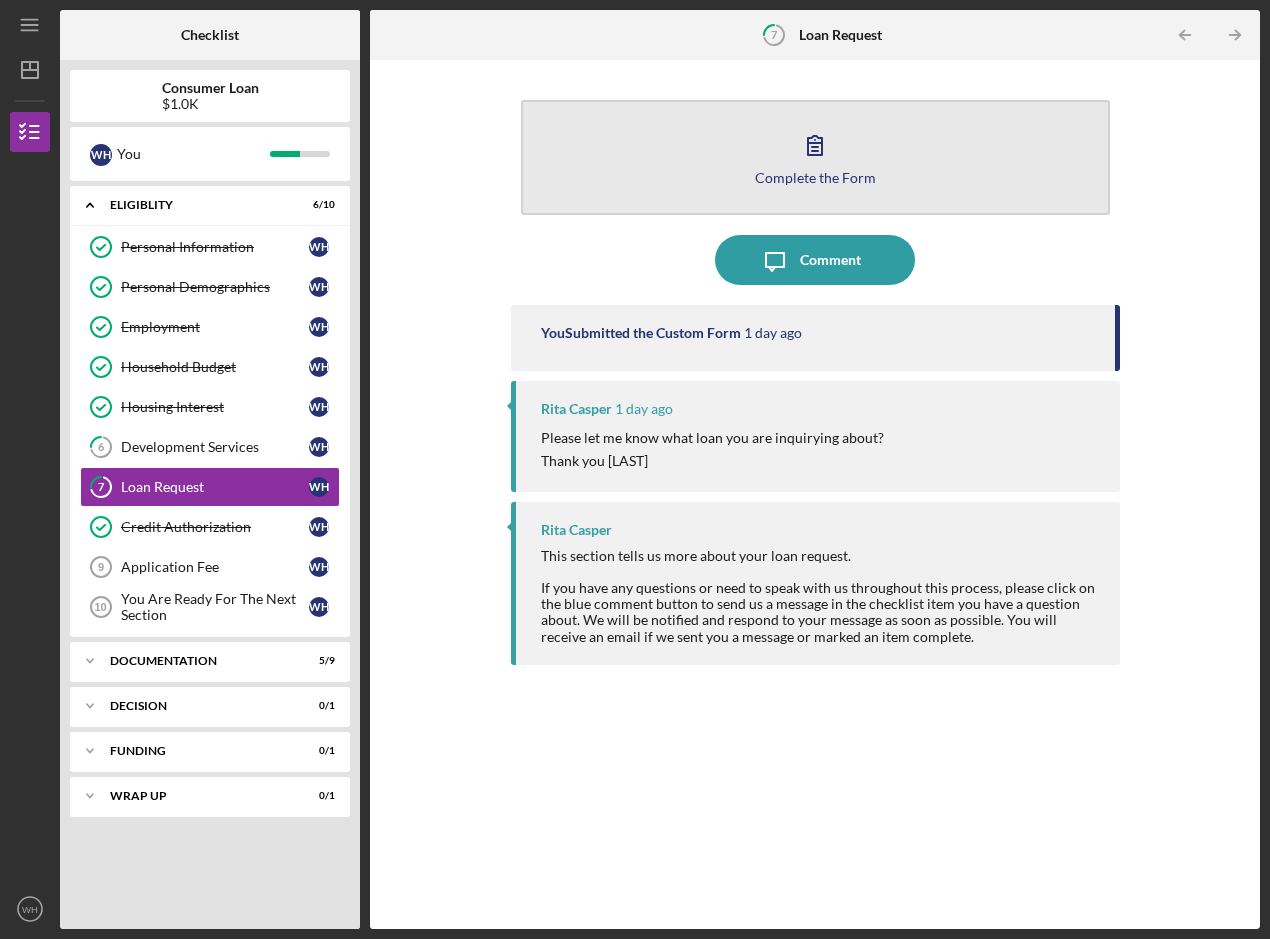 click 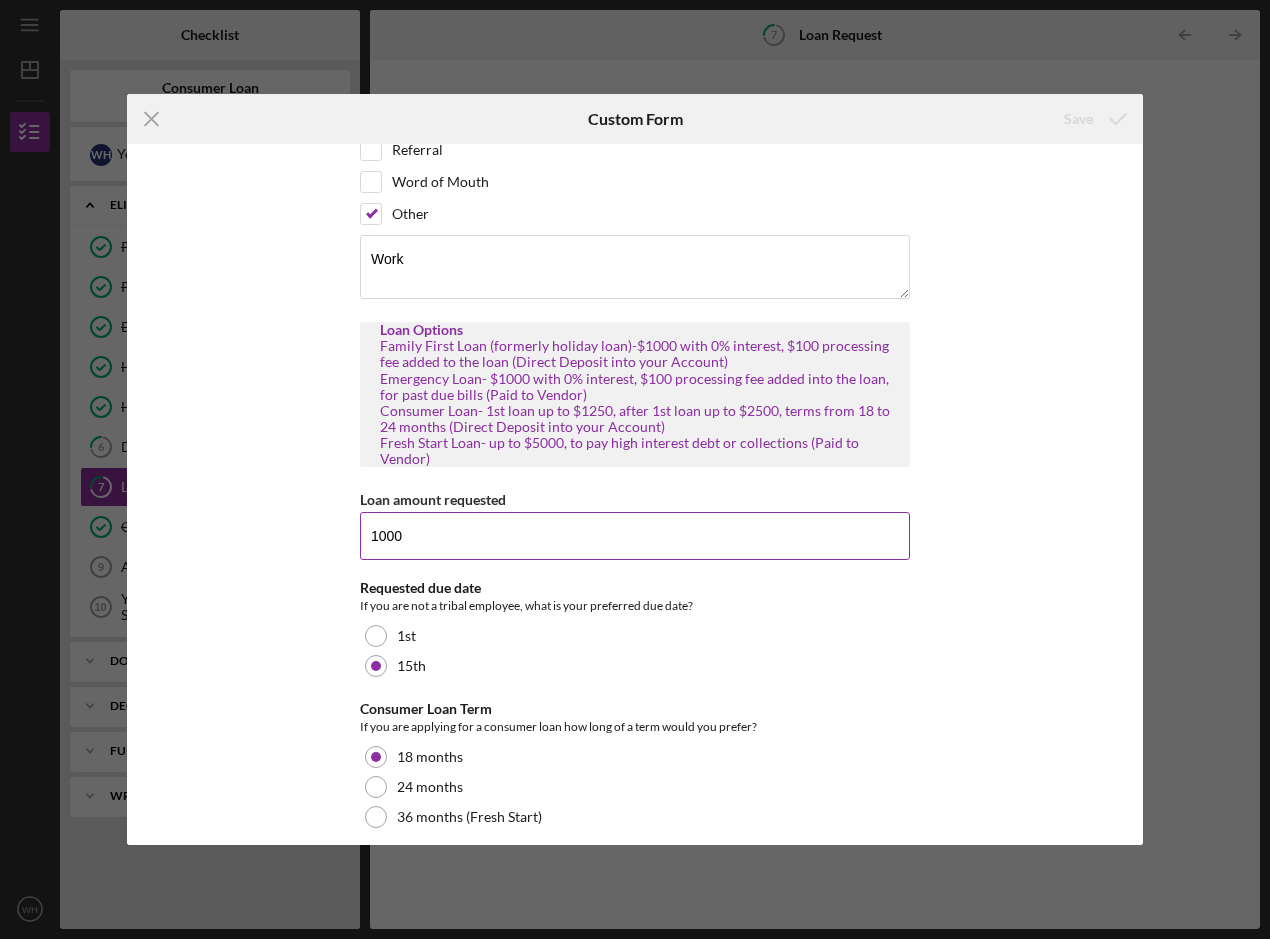 scroll, scrollTop: 250, scrollLeft: 0, axis: vertical 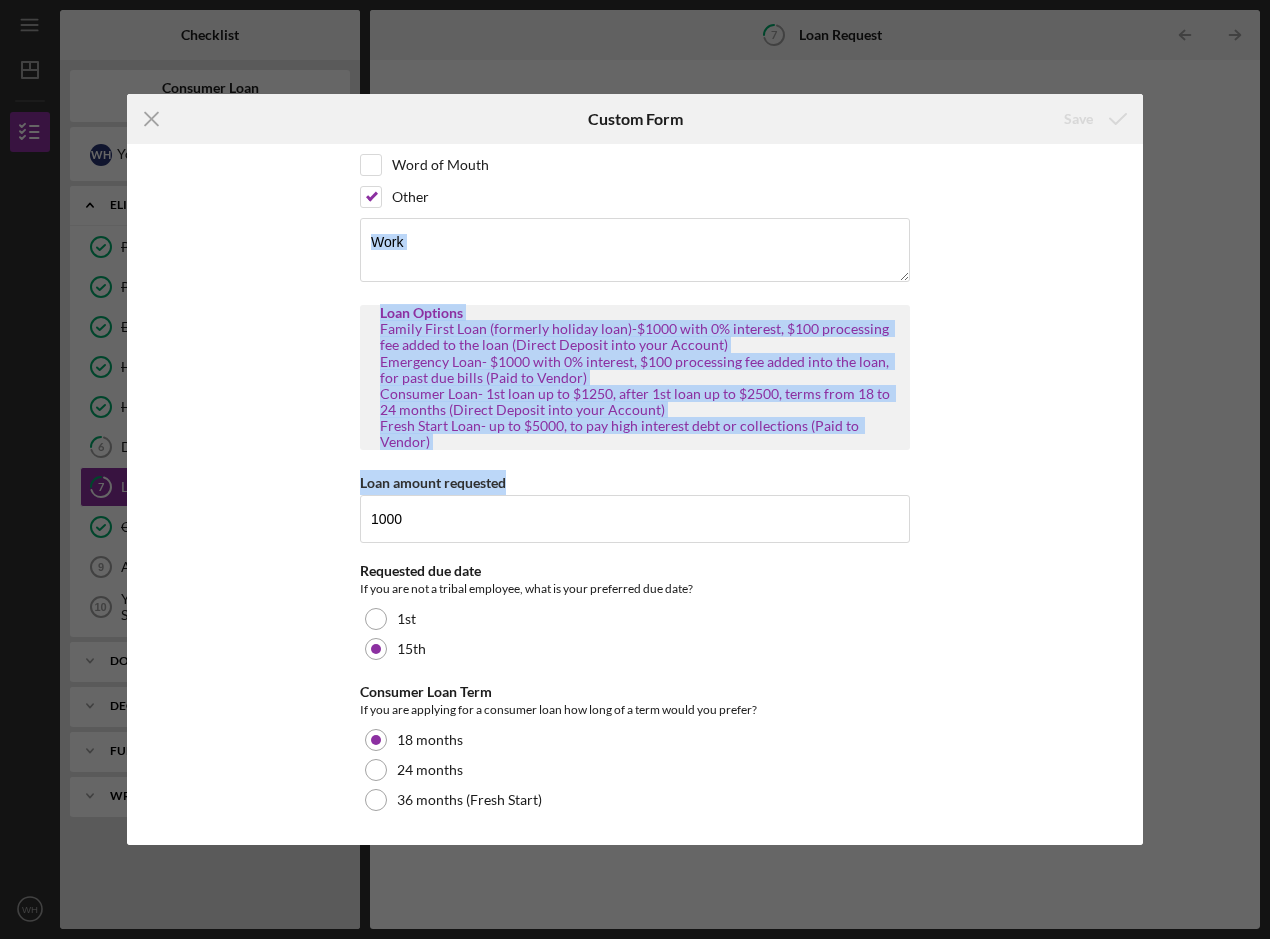 drag, startPoint x: 1143, startPoint y: 491, endPoint x: 1127, endPoint y: 255, distance: 236.54175 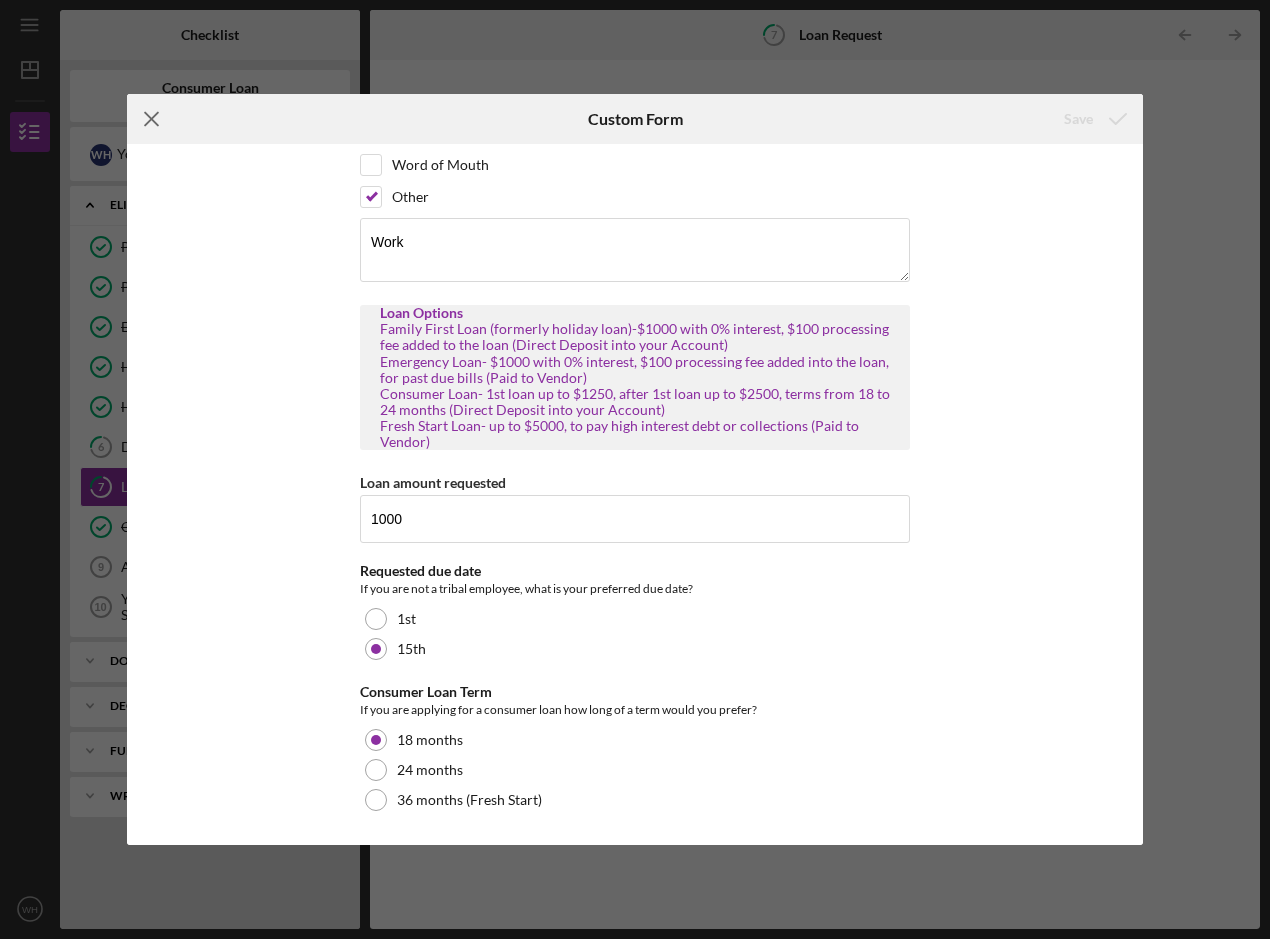 drag, startPoint x: 142, startPoint y: 91, endPoint x: 144, endPoint y: 105, distance: 14.142136 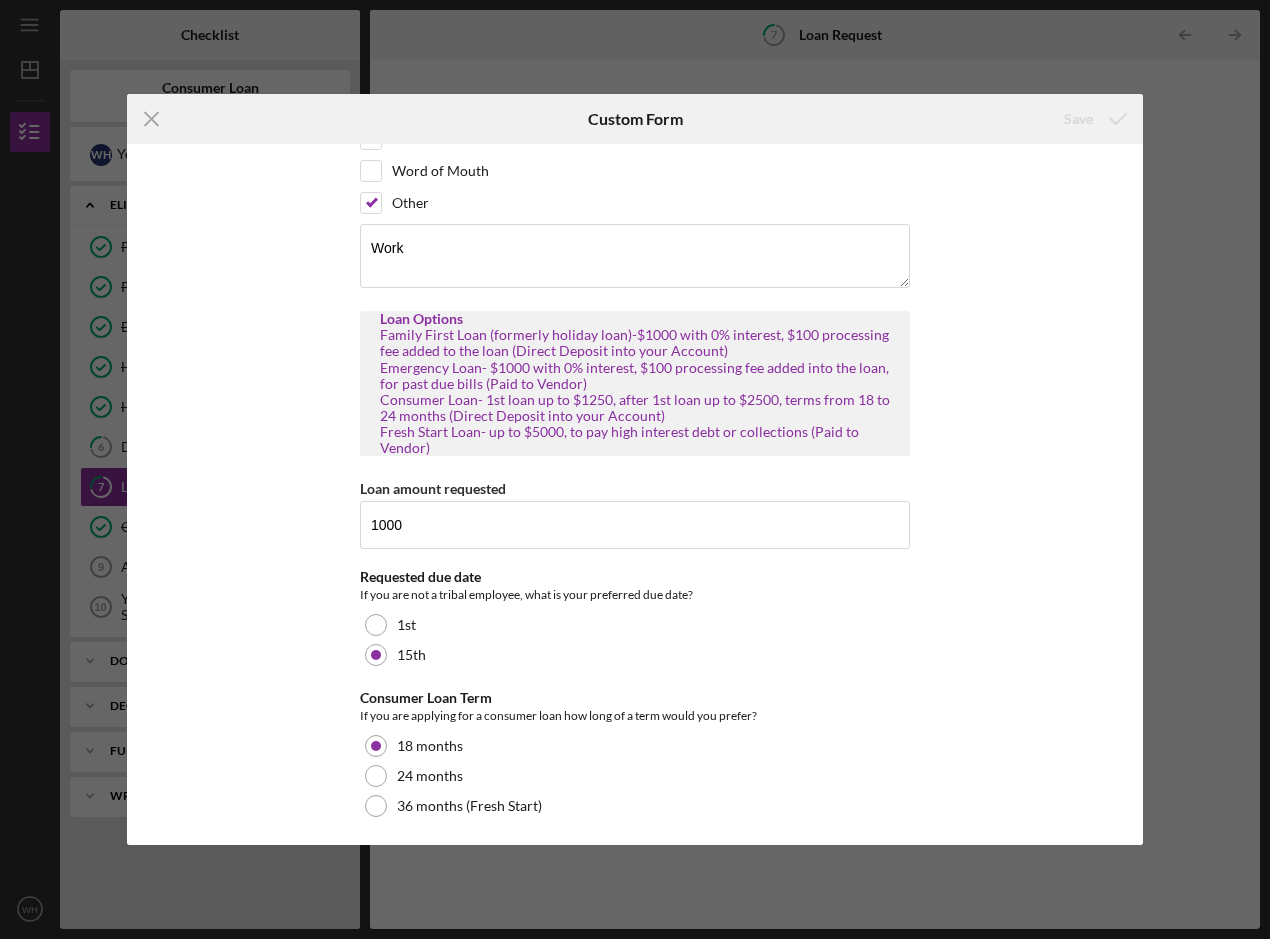 scroll, scrollTop: 250, scrollLeft: 0, axis: vertical 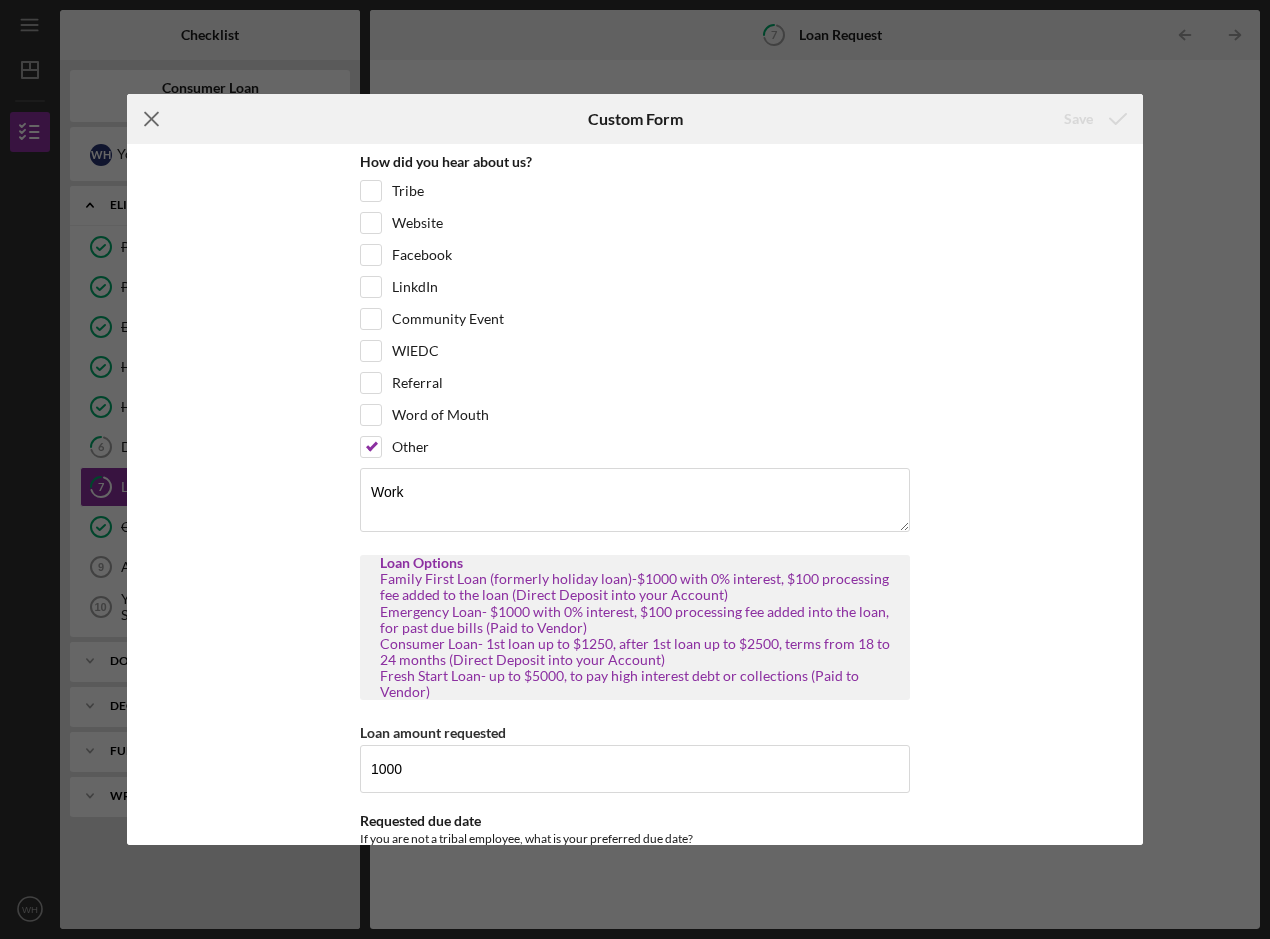 click on "Icon/Menu Close" 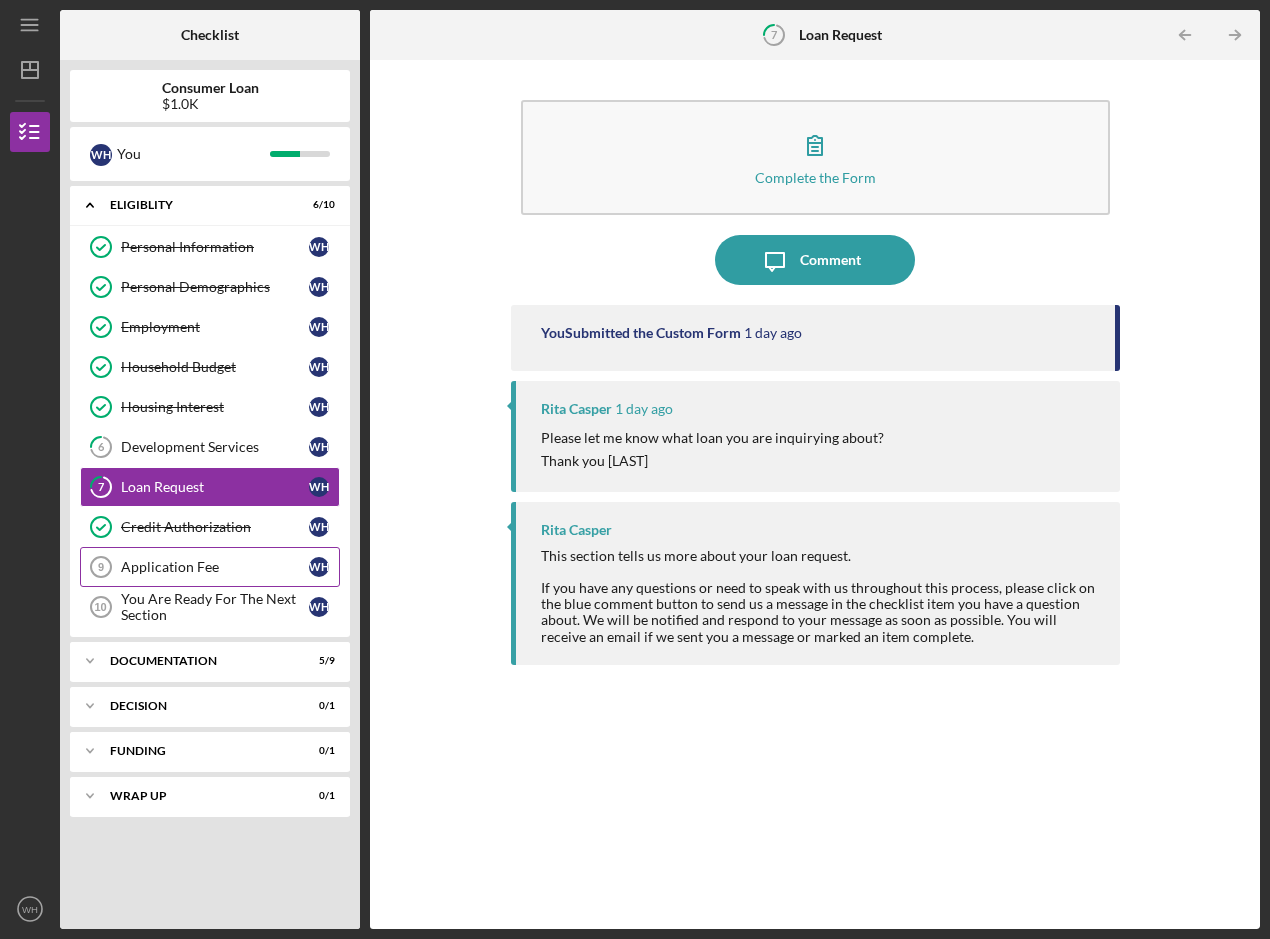 click on "Application Fee" at bounding box center [215, 567] 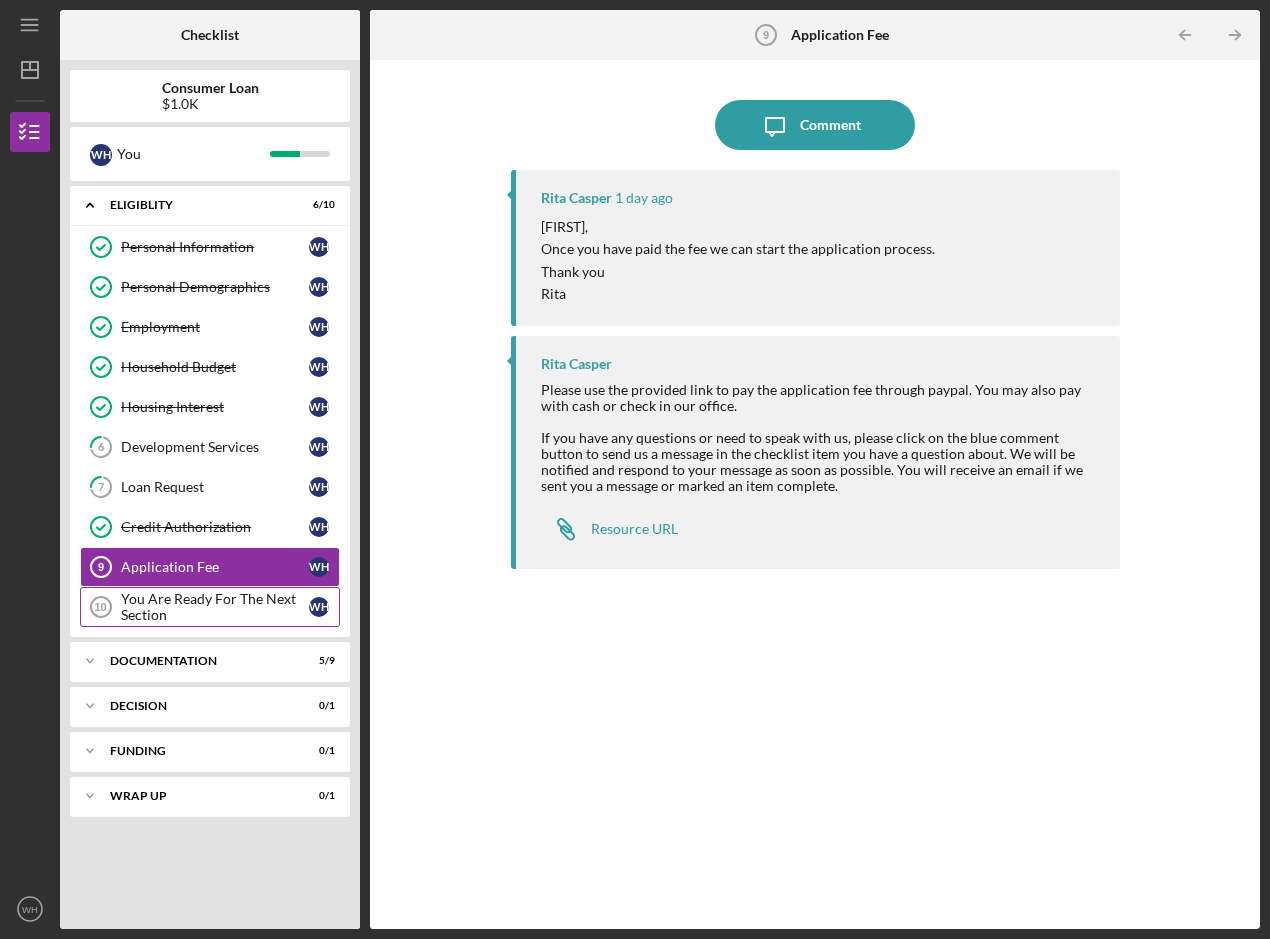 click on "You Are Ready For The Next Section" at bounding box center (215, 607) 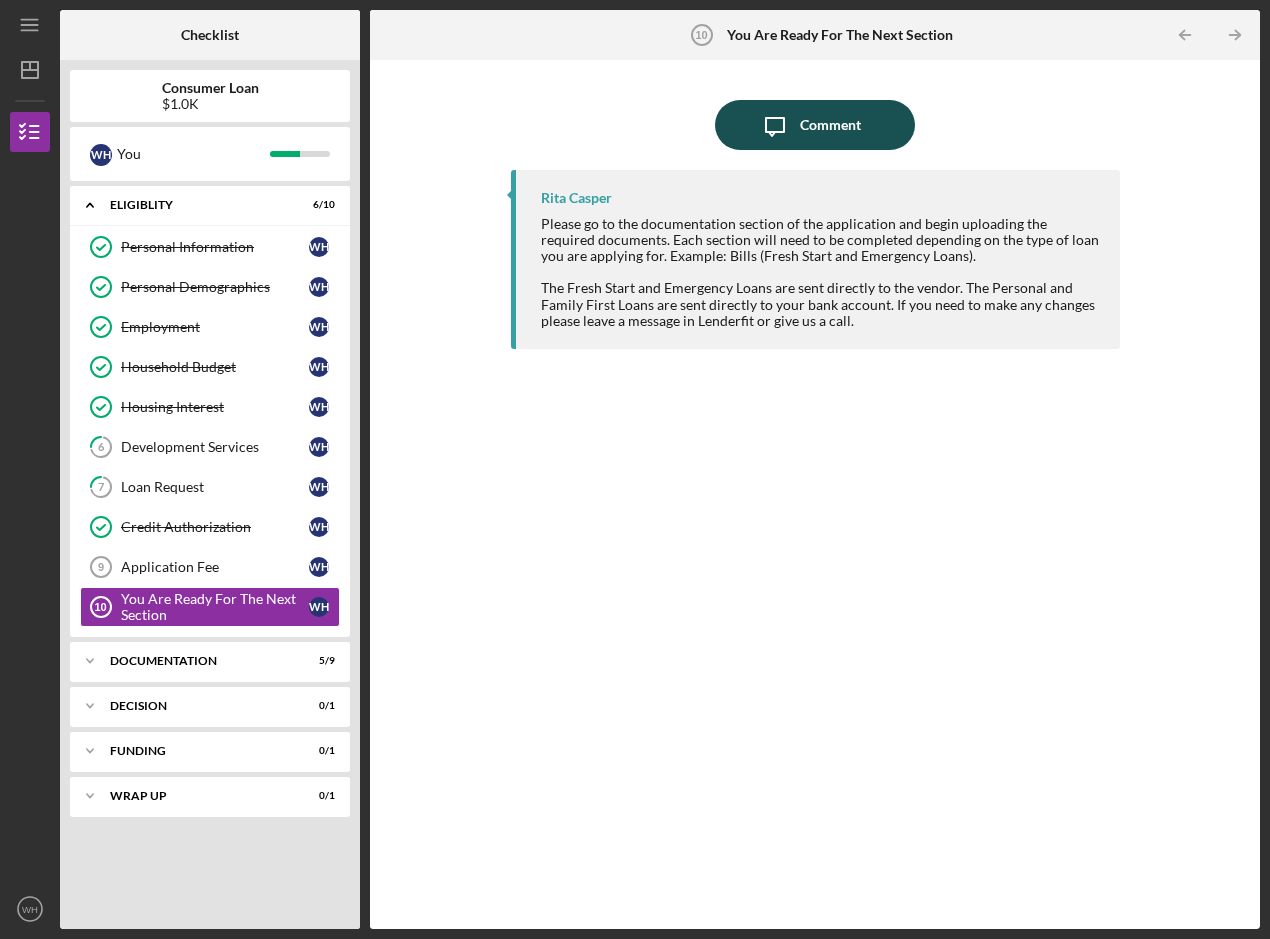 click on "Comment" at bounding box center (830, 125) 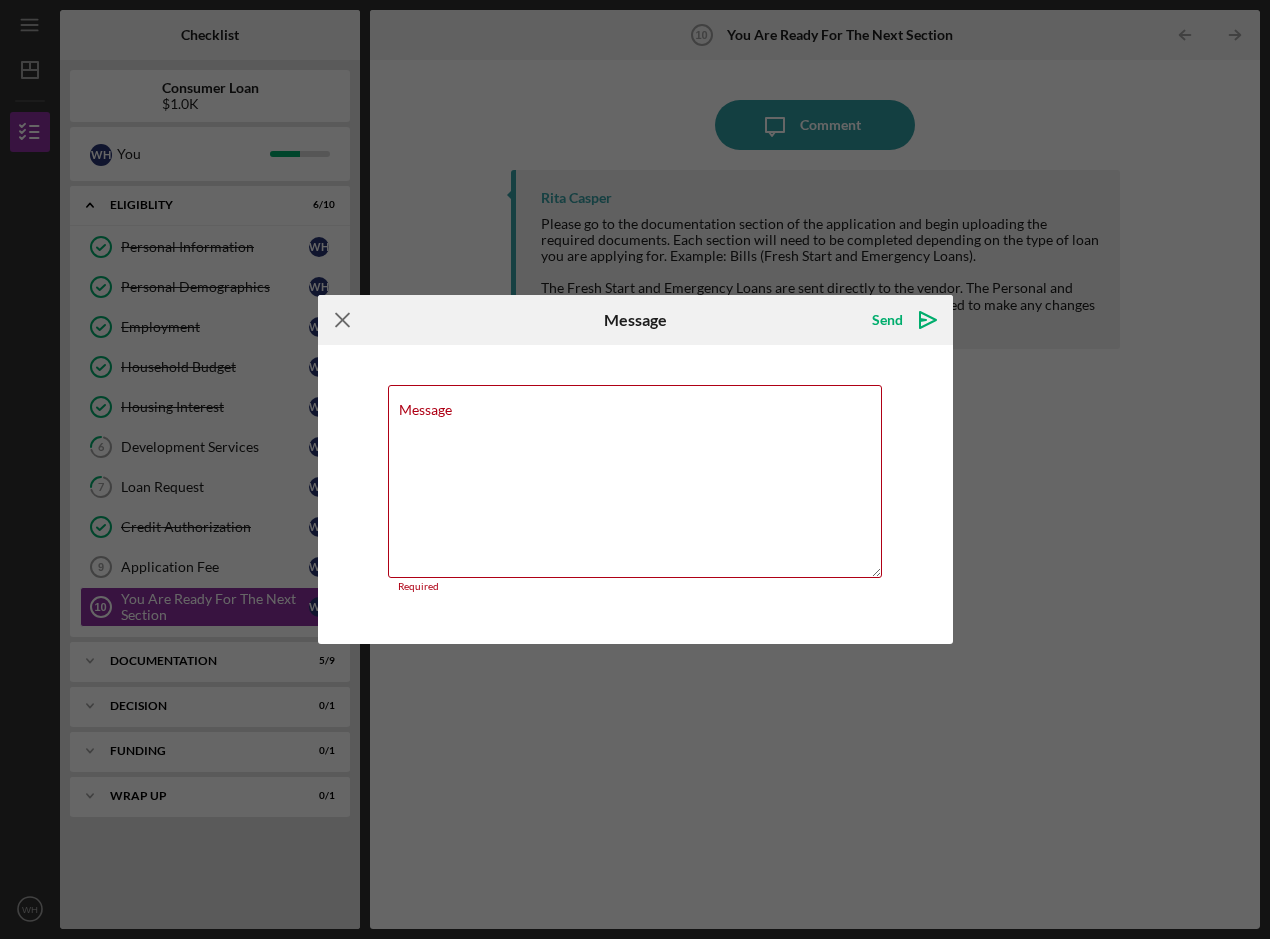click on "Icon/Menu Close" 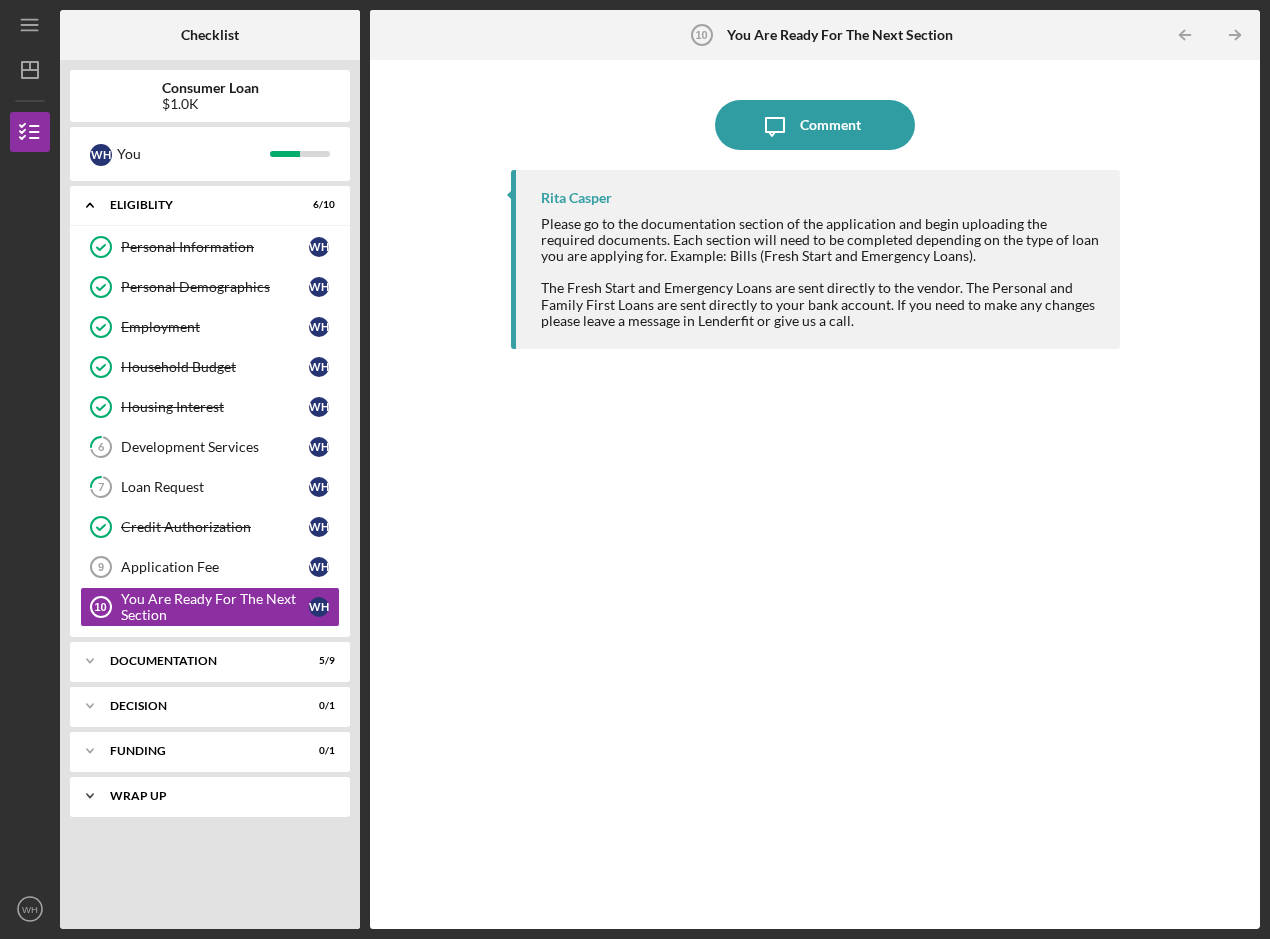 click on "Icon/Expander Wrap up 0 / 1" at bounding box center (210, 796) 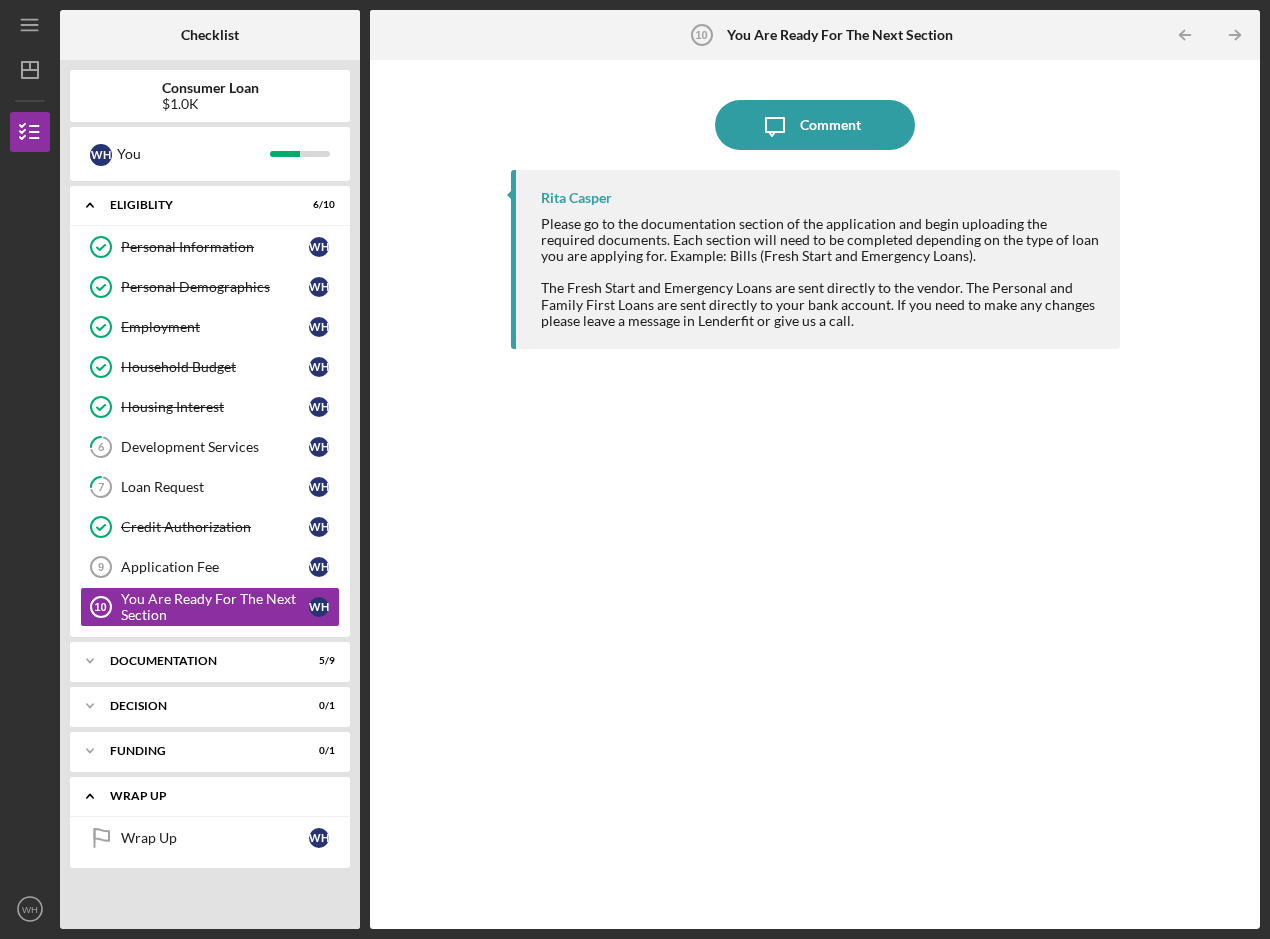 click on "Wrap up" at bounding box center [217, 796] 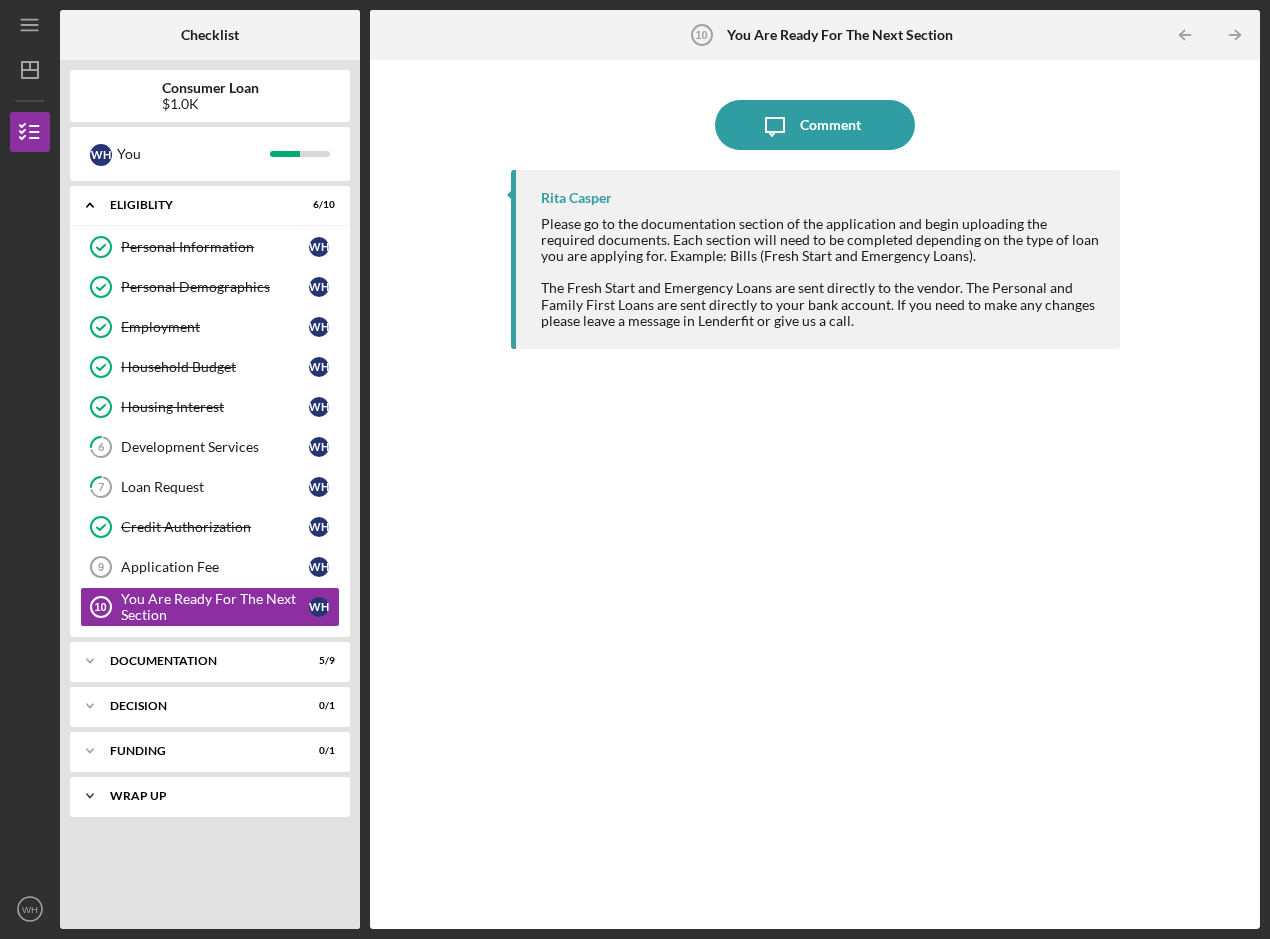 click on "Wrap up" at bounding box center [217, 796] 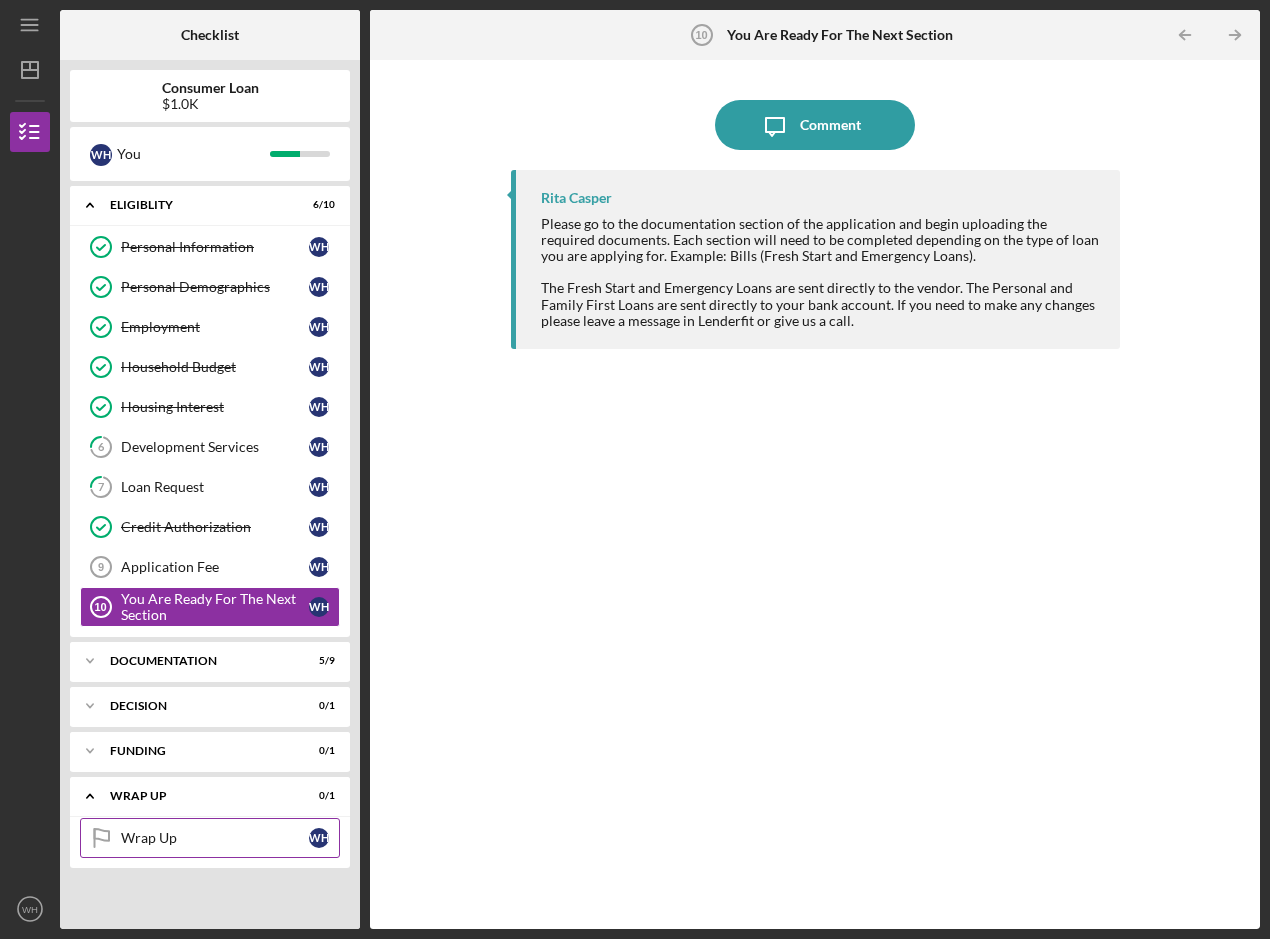 drag, startPoint x: 119, startPoint y: 864, endPoint x: 124, endPoint y: 841, distance: 23.537205 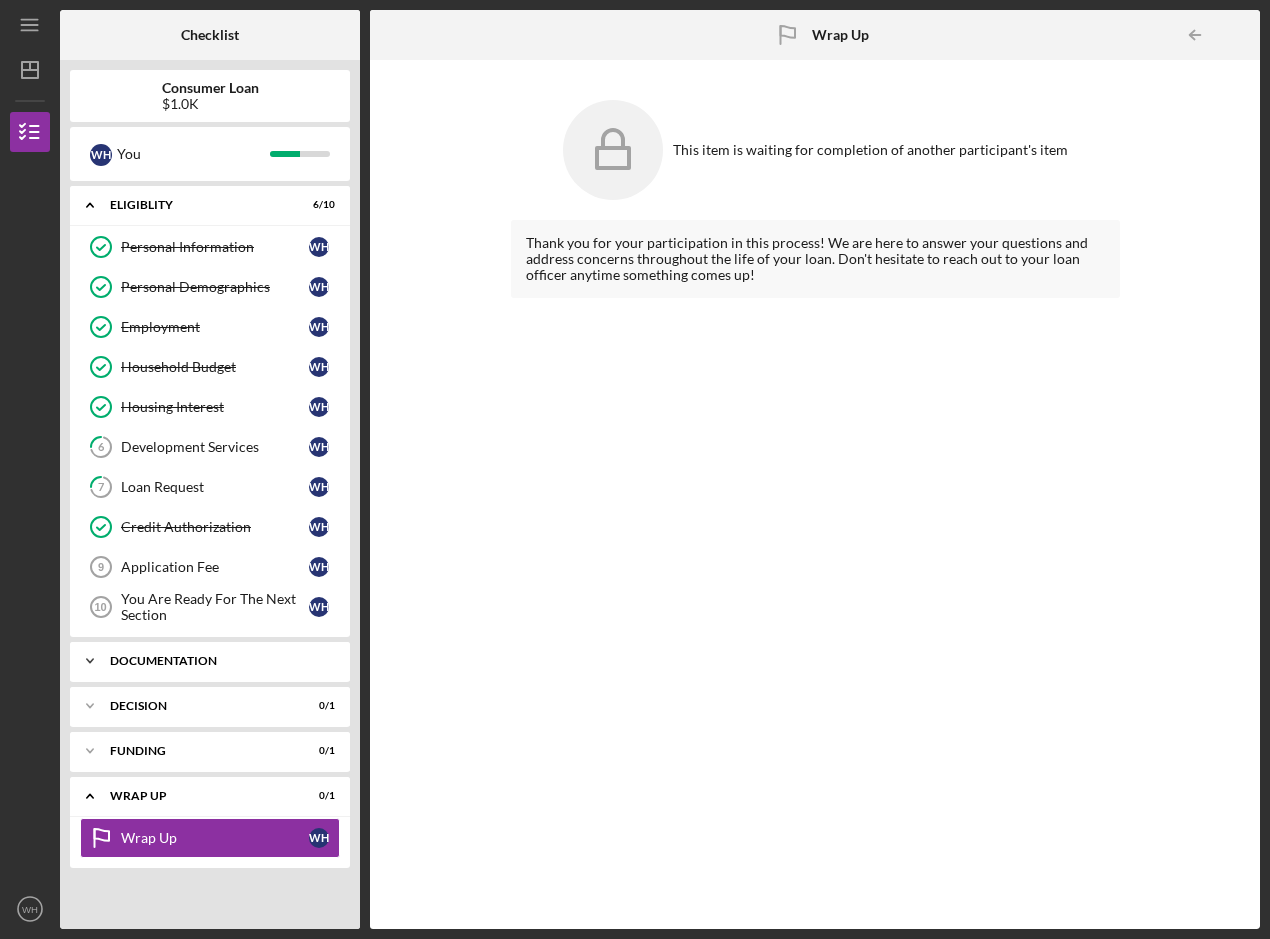 click on "Documentation" at bounding box center [217, 661] 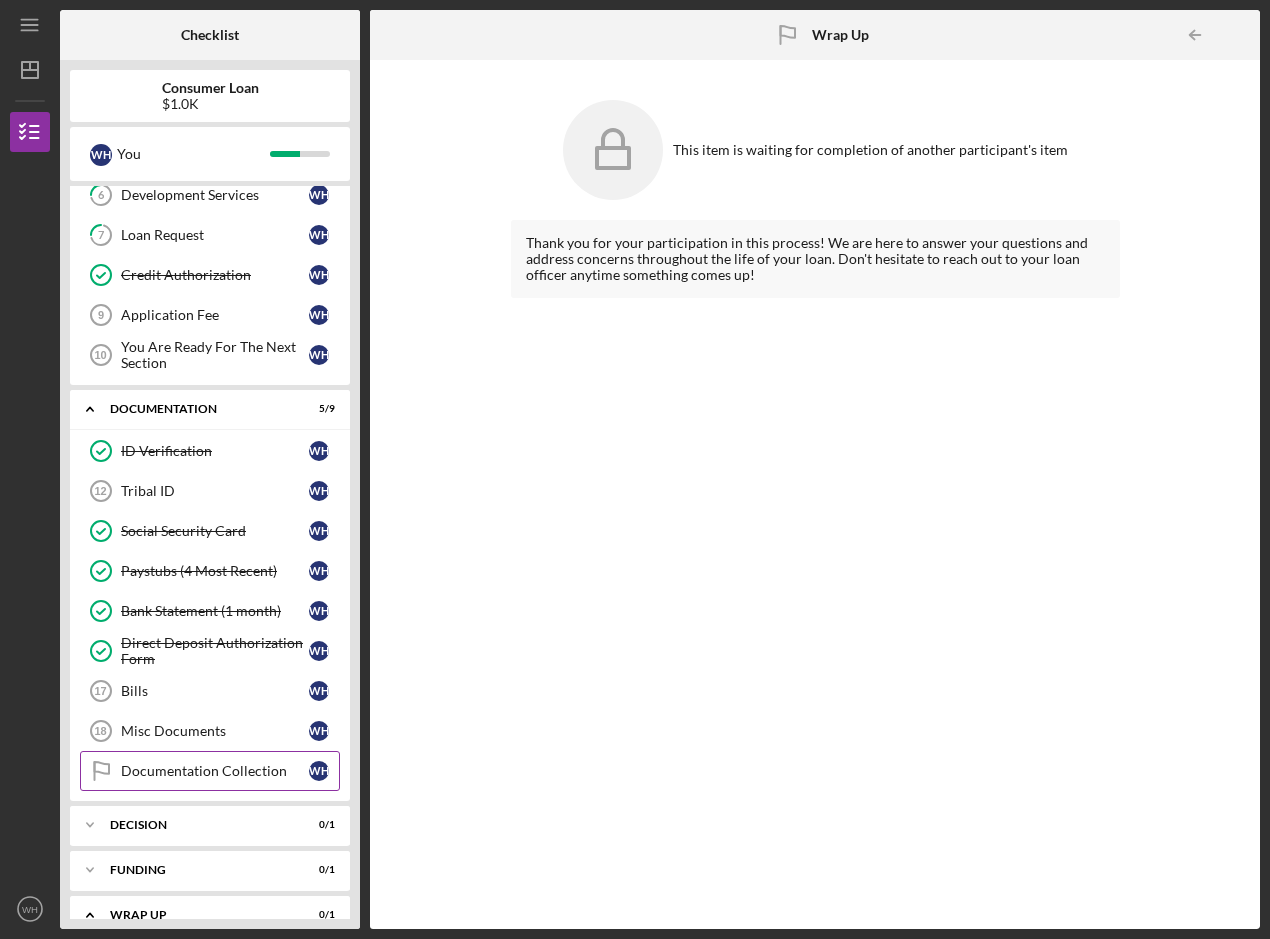 scroll, scrollTop: 300, scrollLeft: 0, axis: vertical 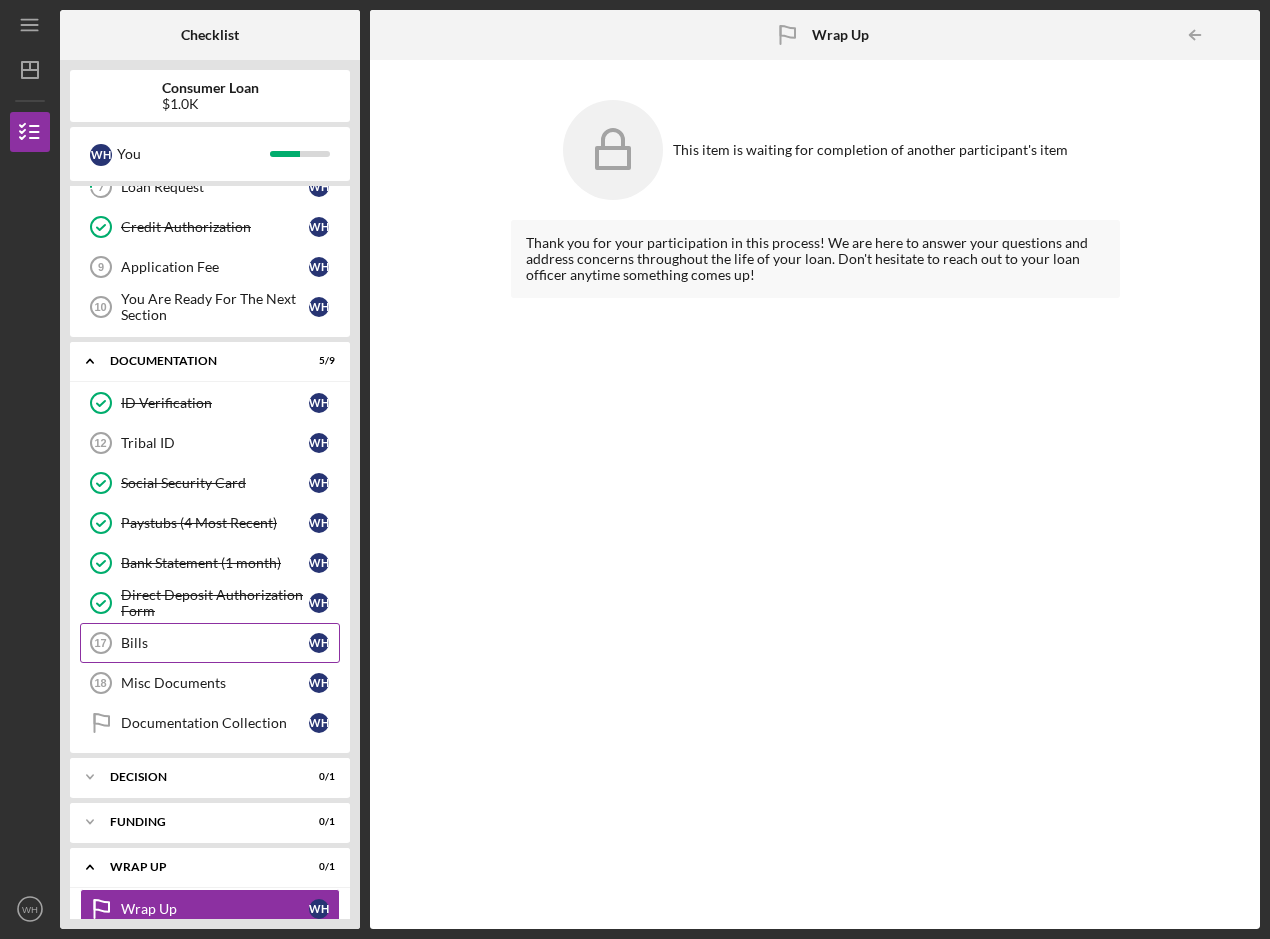 click on "Bills" at bounding box center [215, 643] 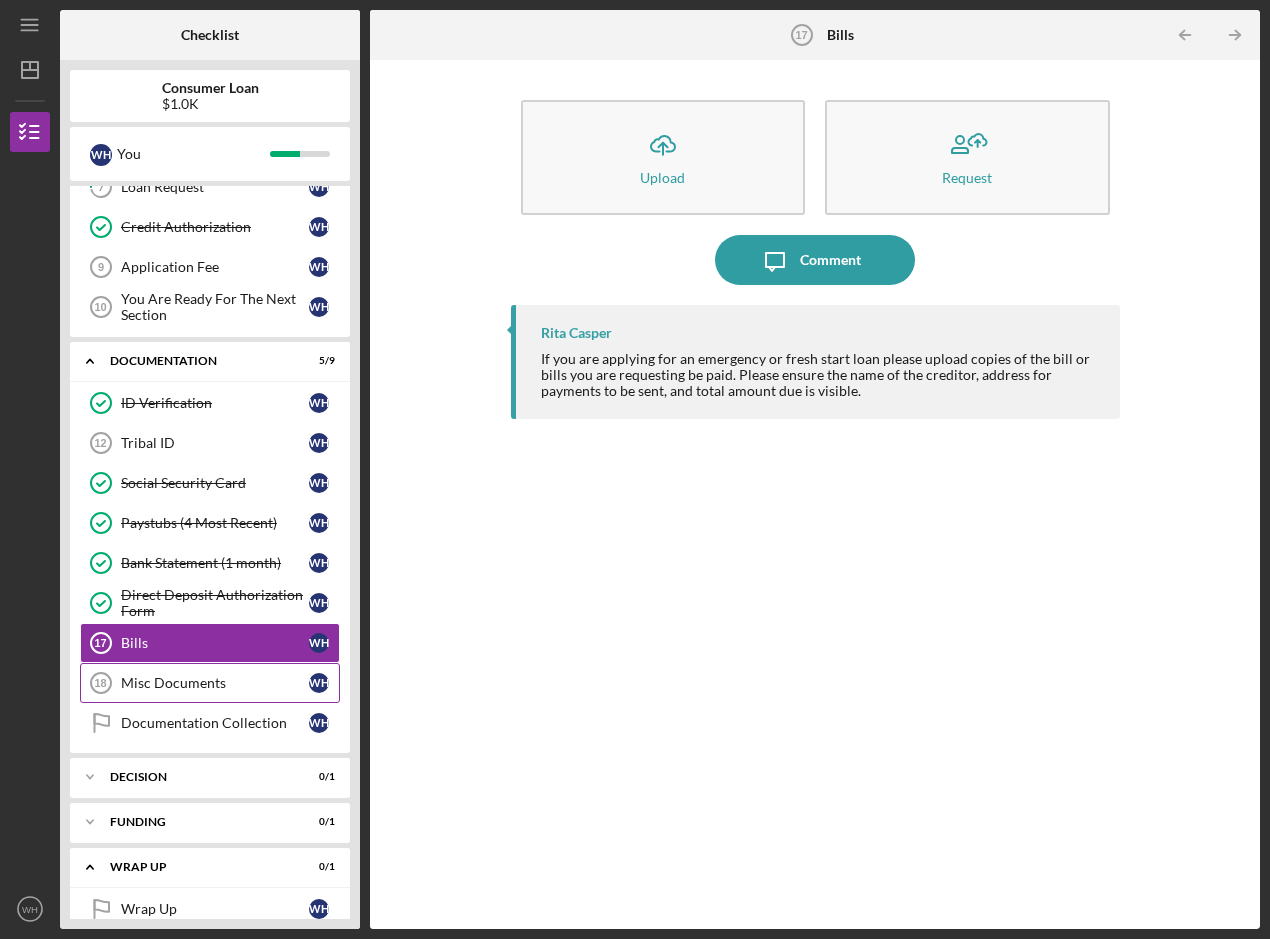 click on "Misc Documents" at bounding box center (215, 683) 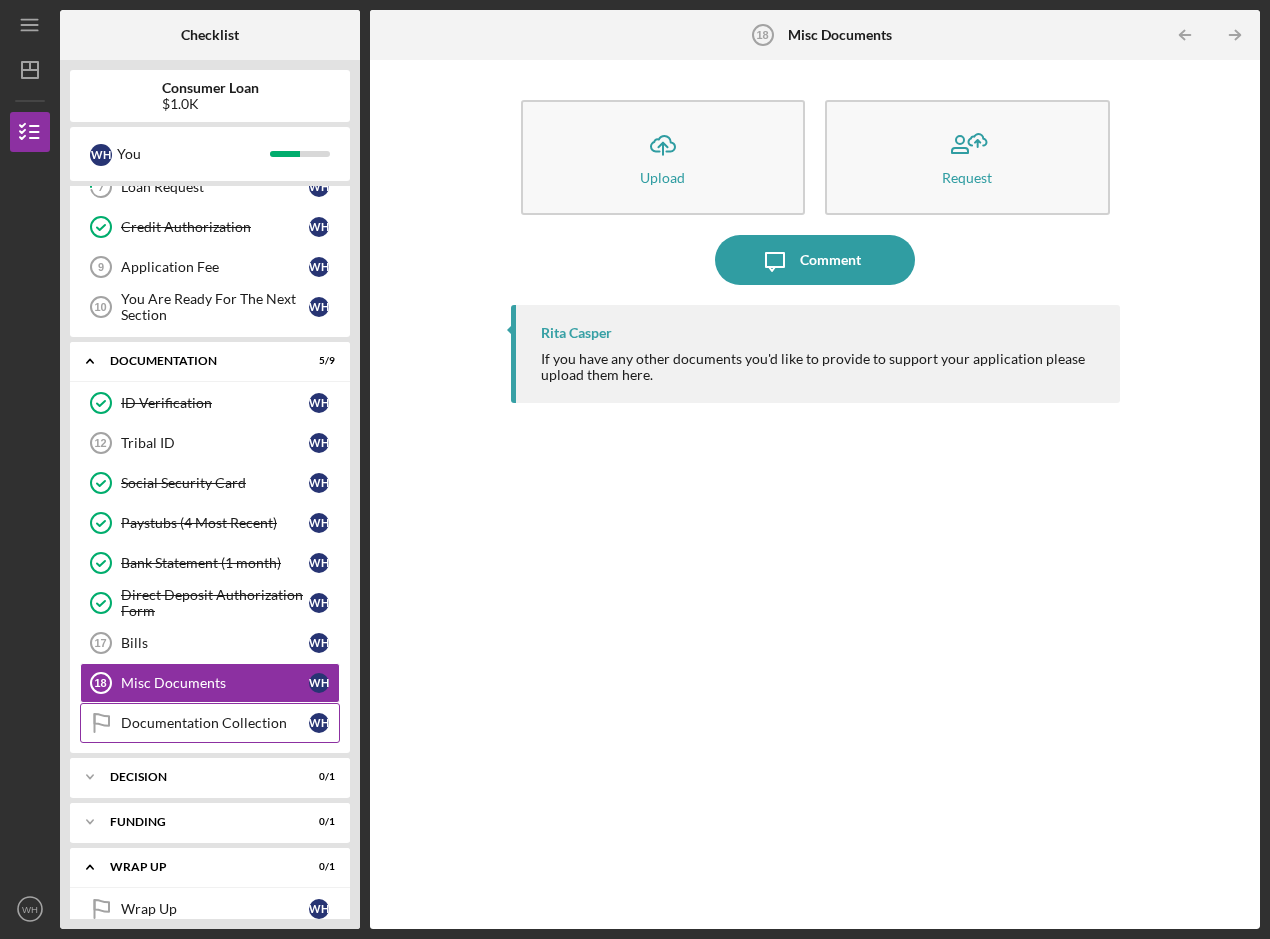 click on "Documentation Collection" at bounding box center [215, 723] 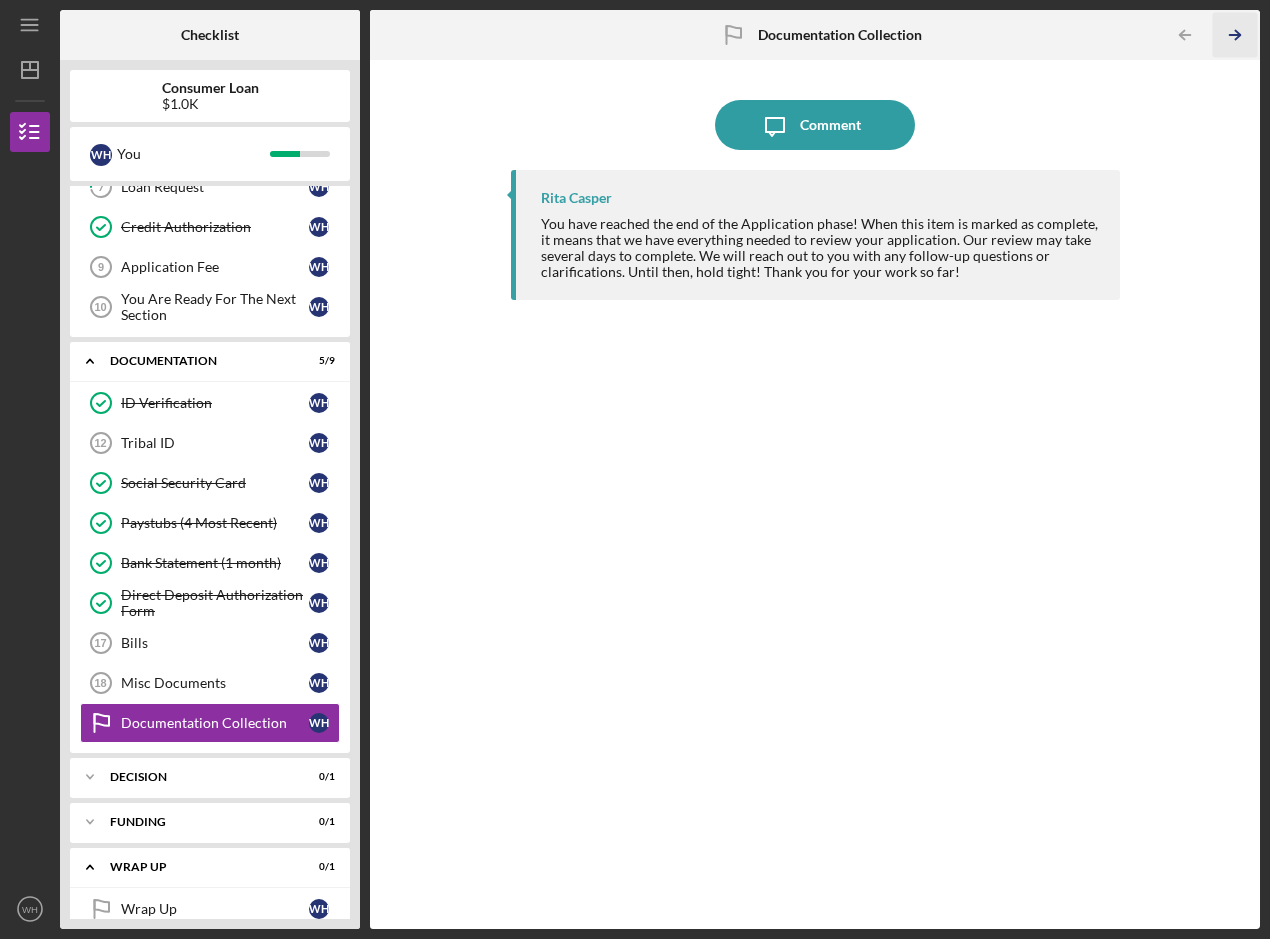 click on "Icon/Table Pagination Arrow" 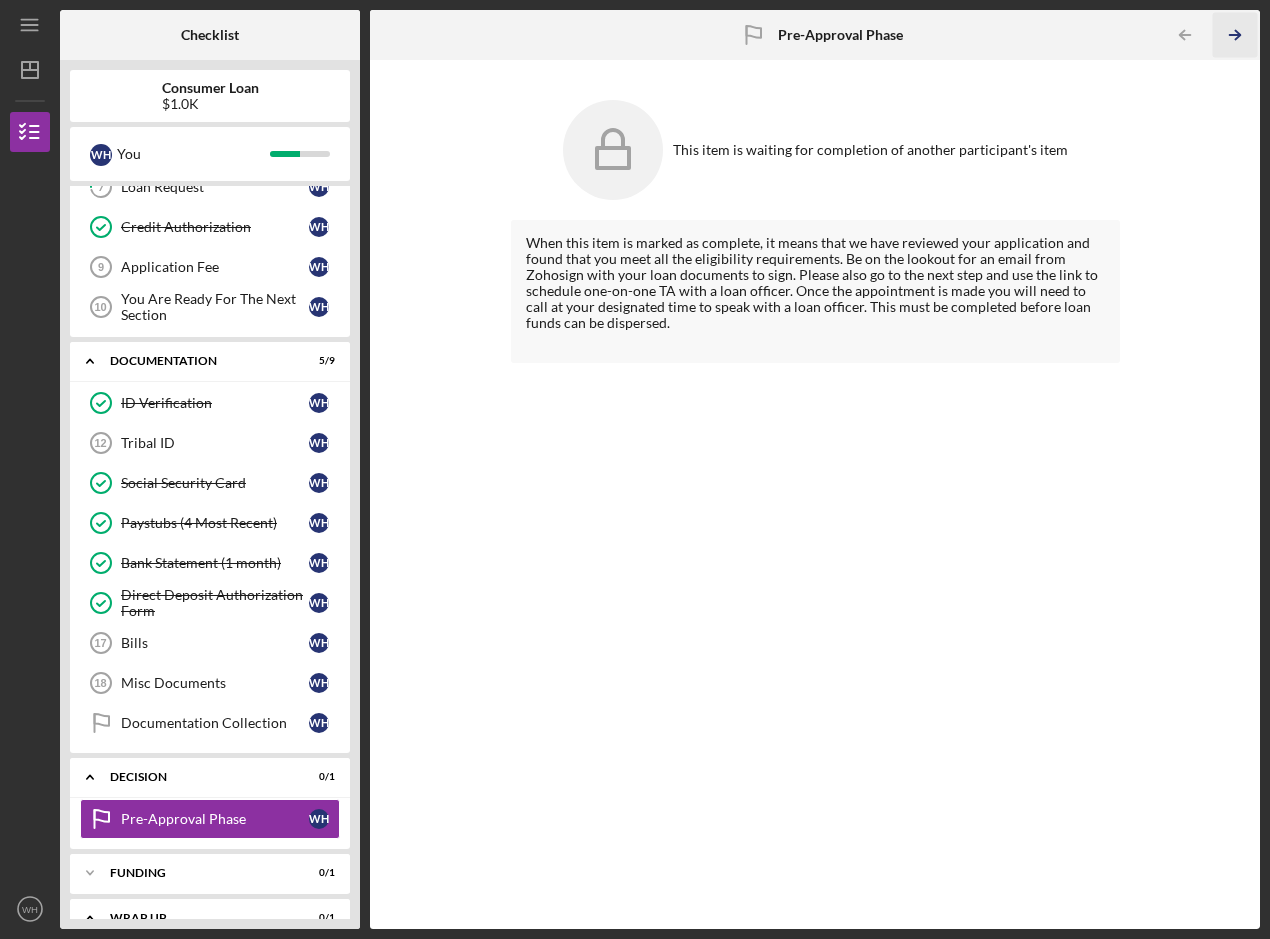 scroll, scrollTop: 381, scrollLeft: 0, axis: vertical 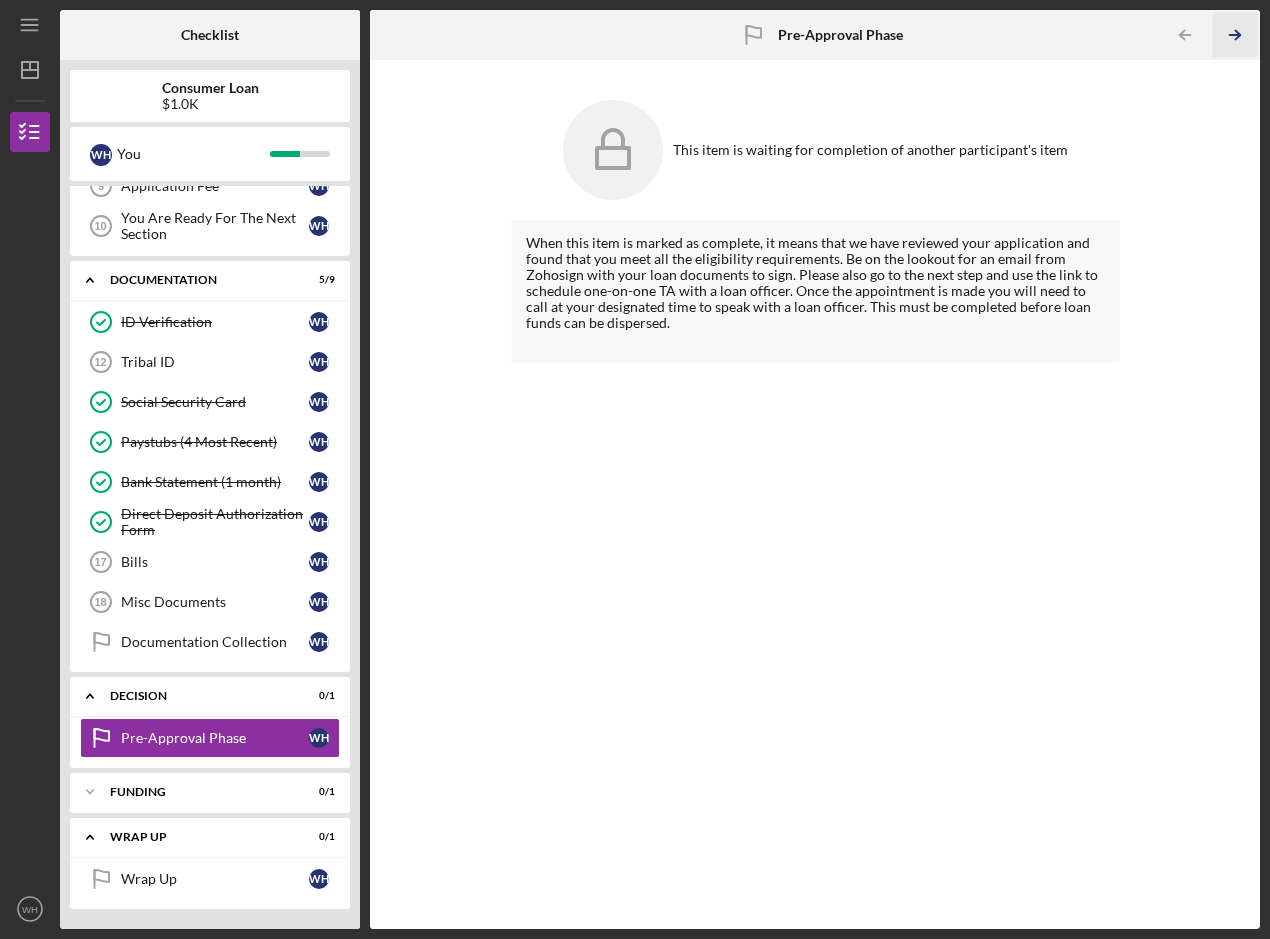 click on "Icon/Table Pagination Arrow" 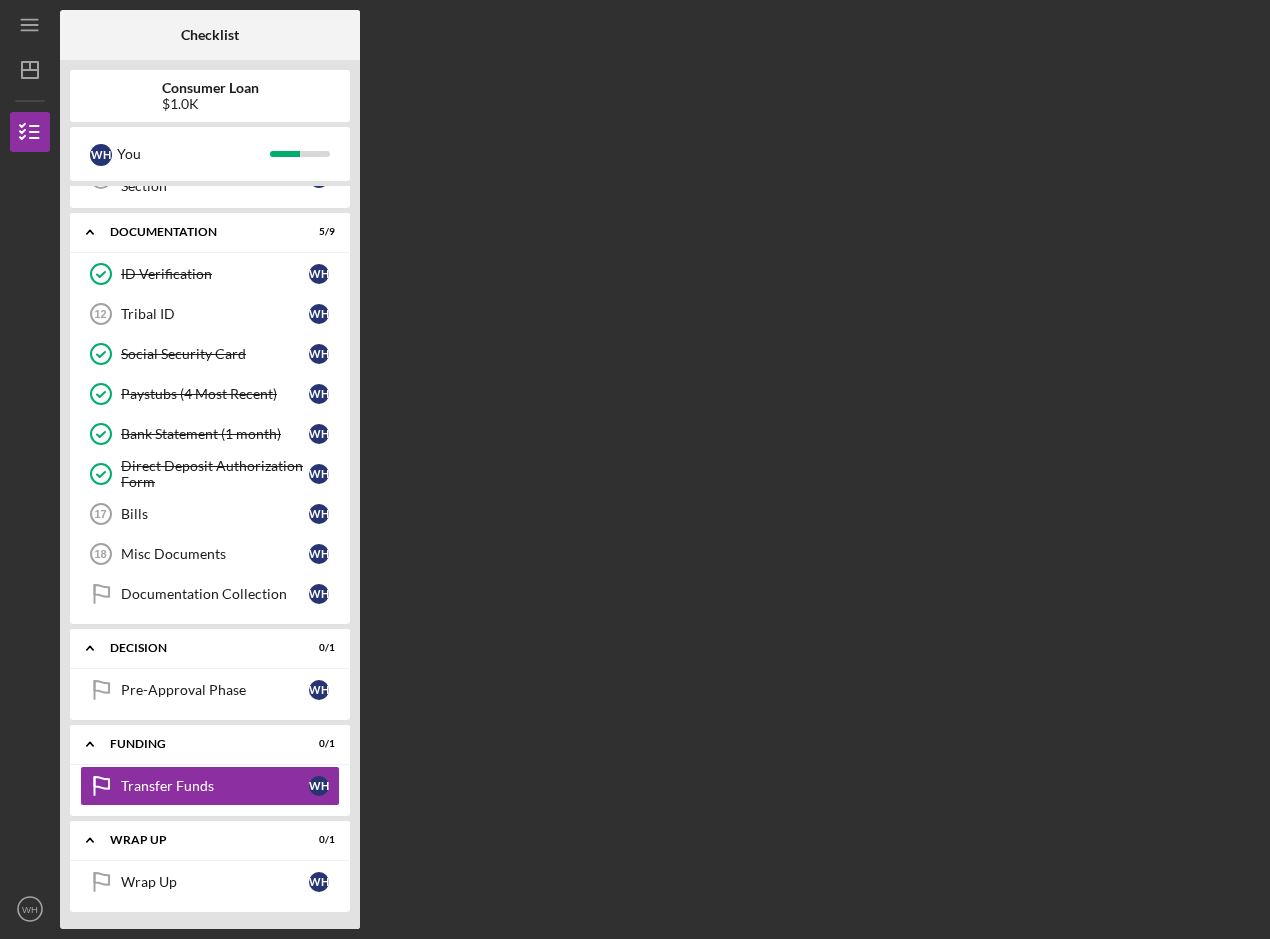scroll, scrollTop: 432, scrollLeft: 0, axis: vertical 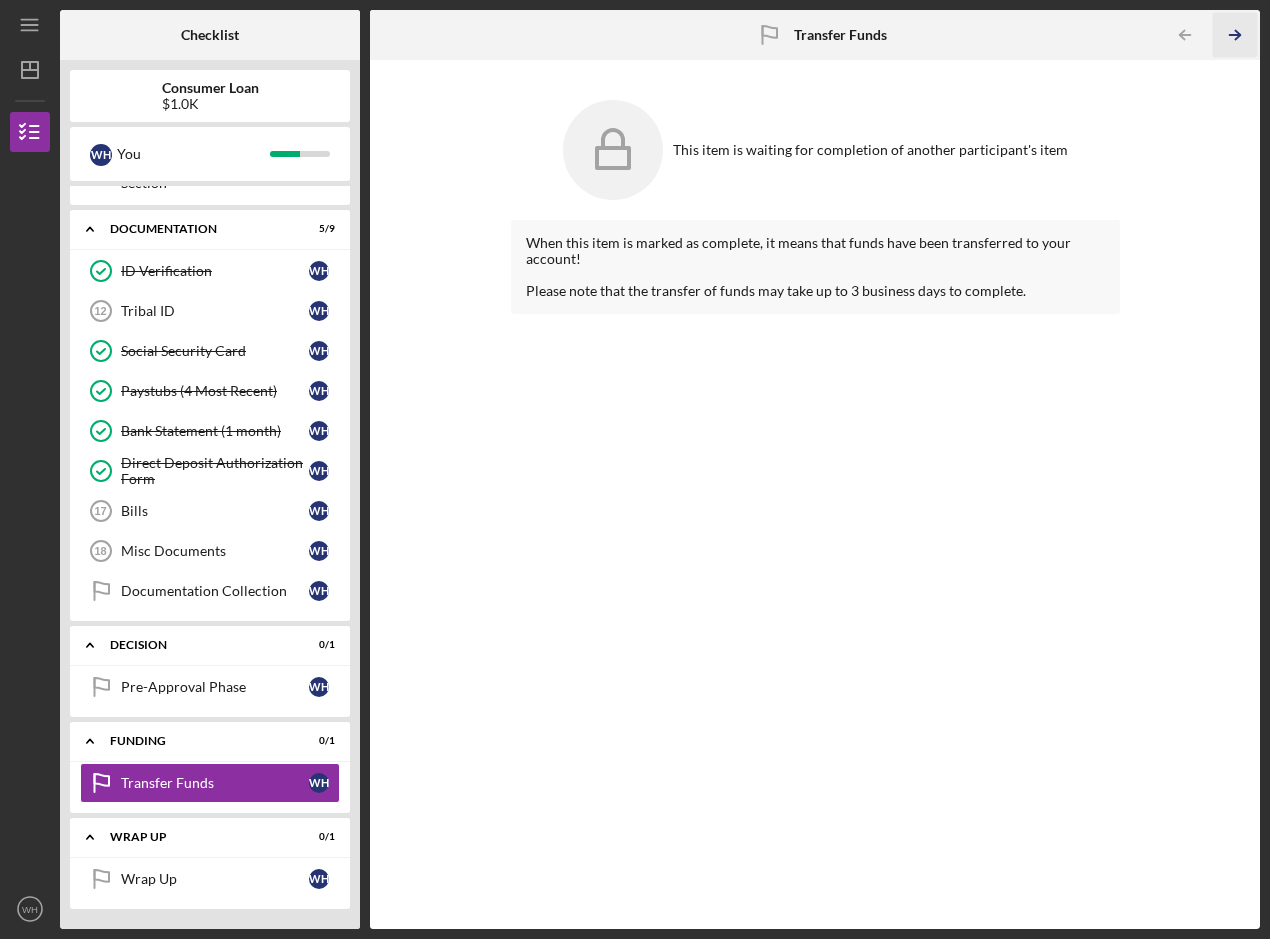 click on "Icon/Table Pagination Arrow" 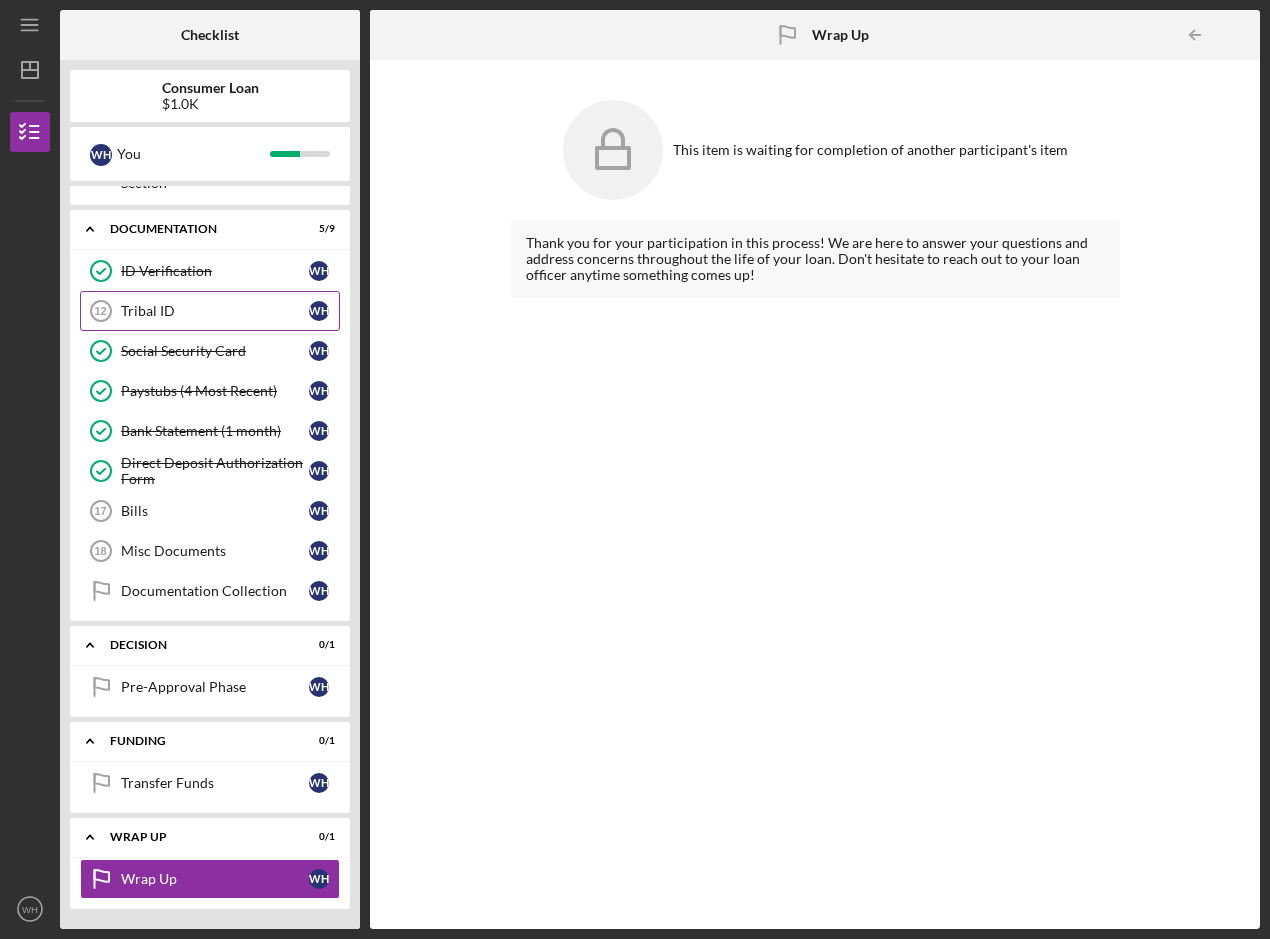 click on "Tribal ID 12 Tribal ID W H" at bounding box center (210, 311) 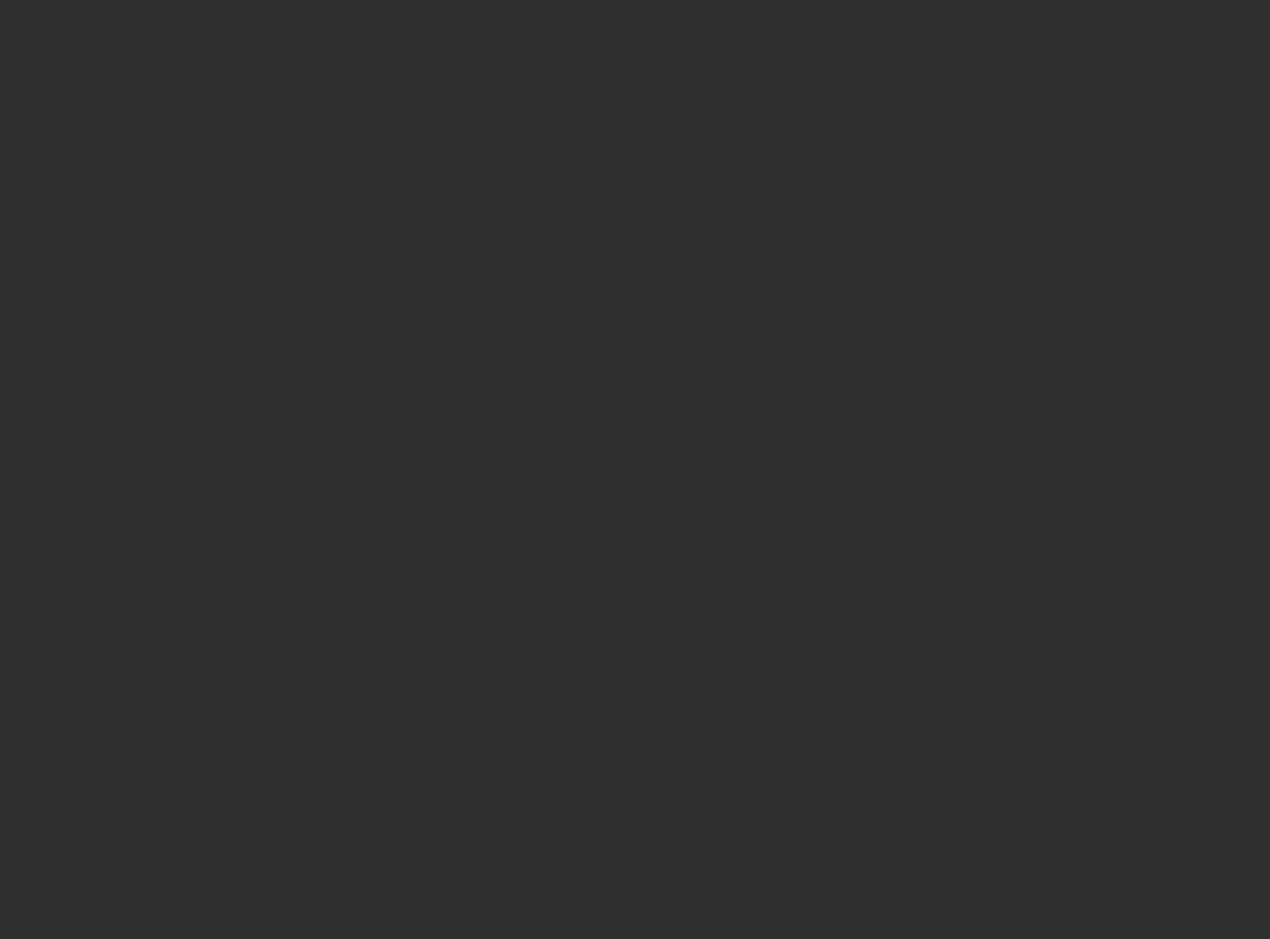 scroll, scrollTop: 0, scrollLeft: 0, axis: both 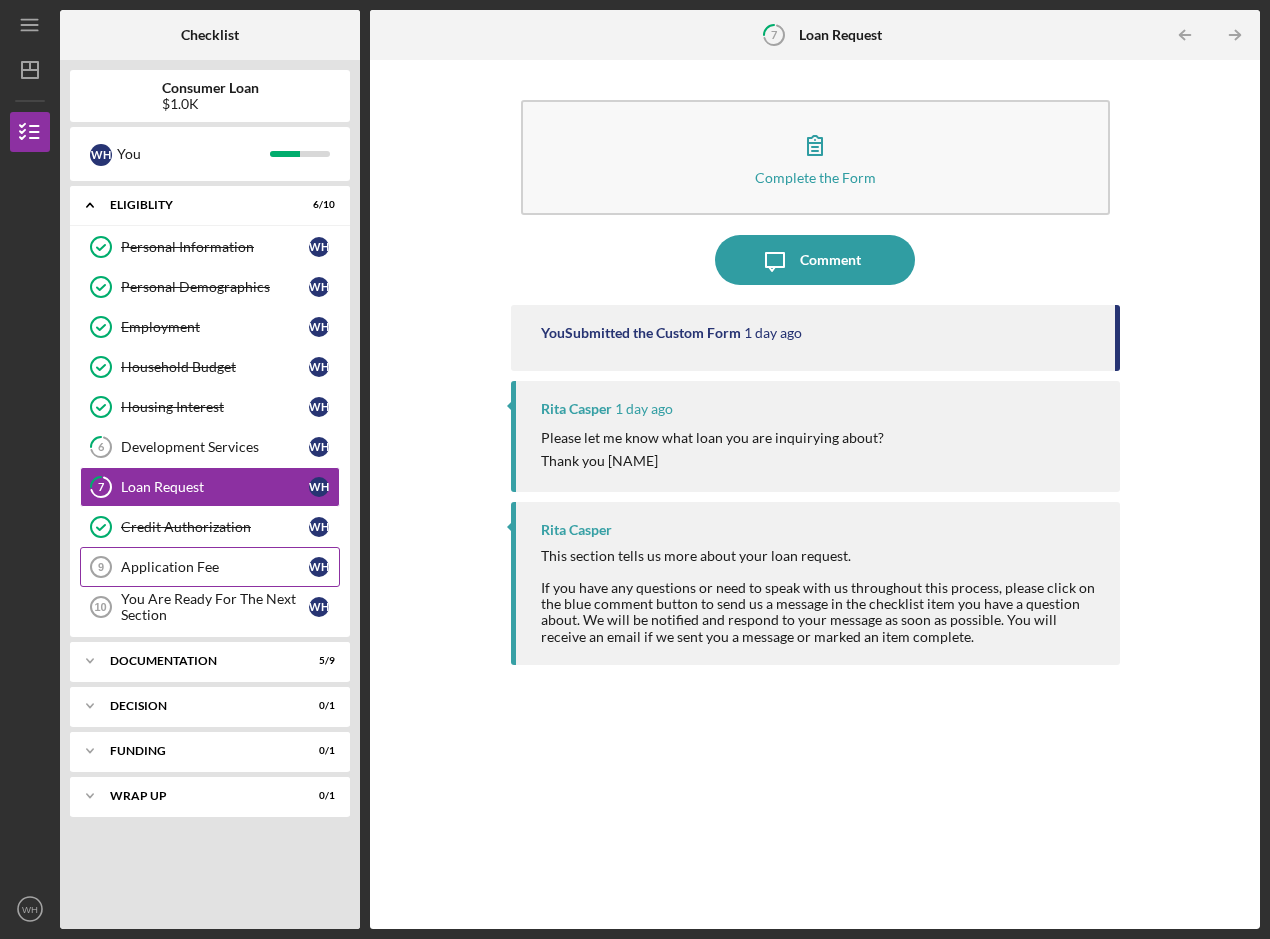 click on "Application Fee" at bounding box center (215, 567) 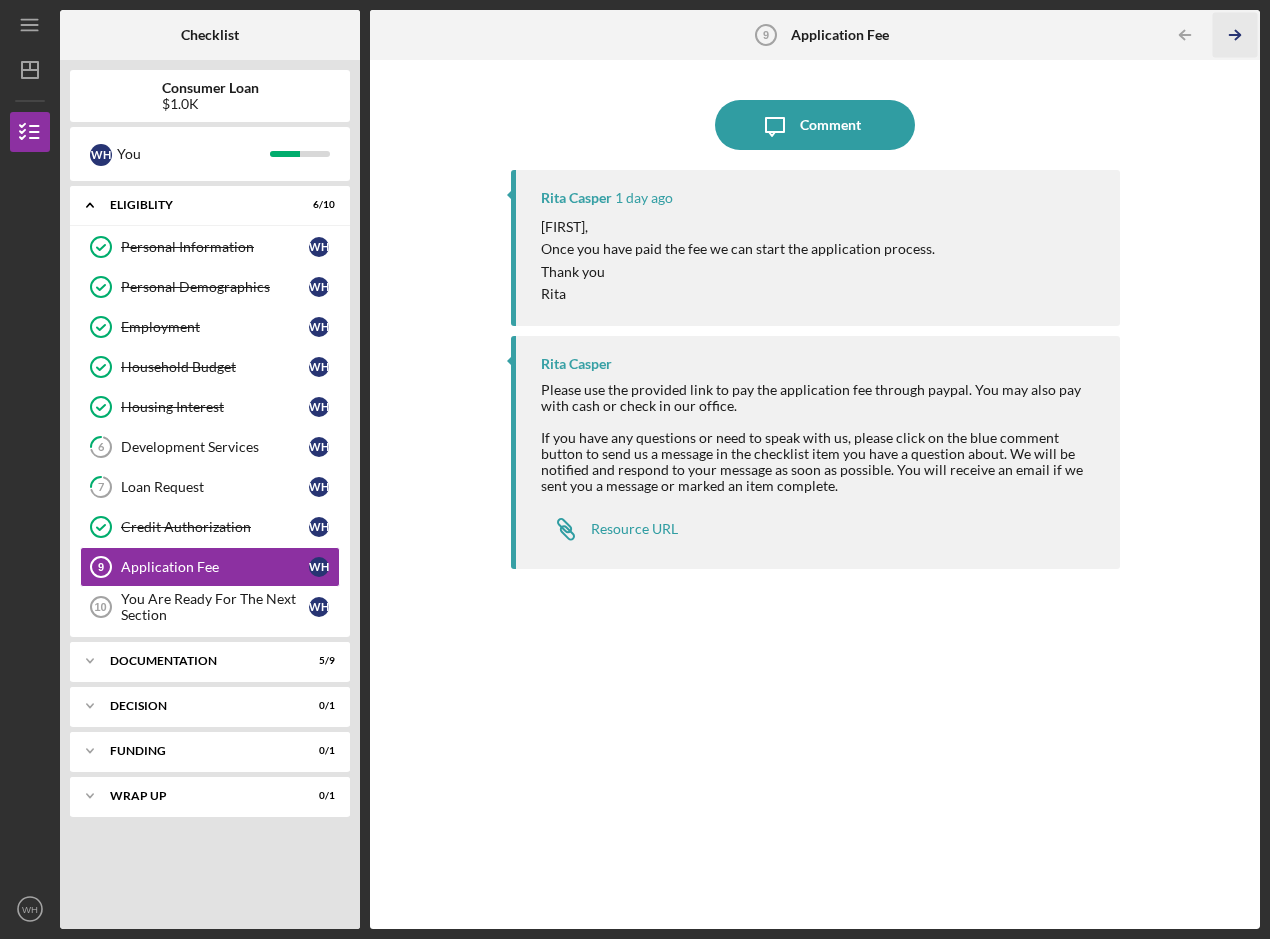click on "Icon/Table Pagination Arrow" 